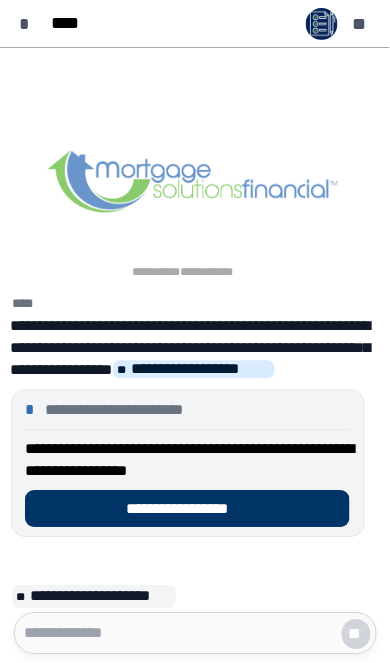 scroll, scrollTop: 0, scrollLeft: 0, axis: both 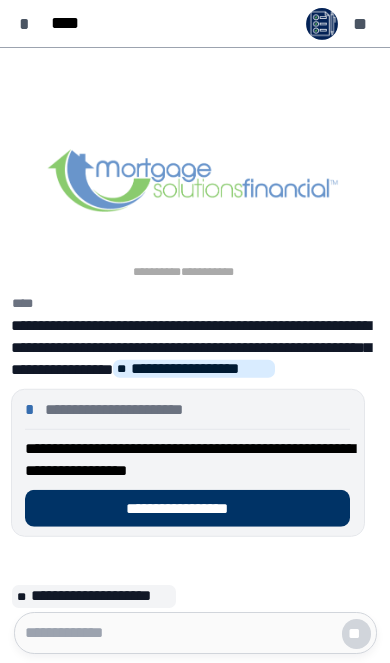 click on "**********" at bounding box center (187, 508) 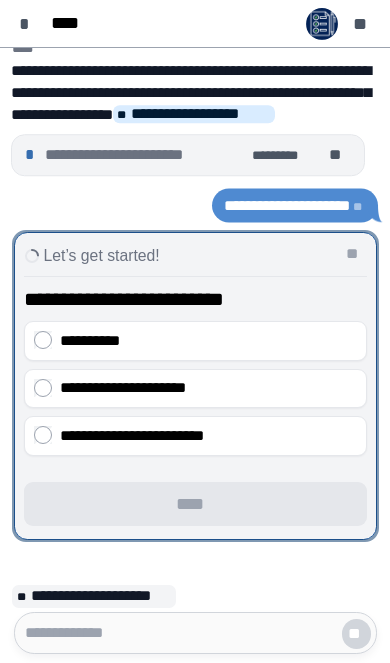 click on "**********" at bounding box center [208, 341] 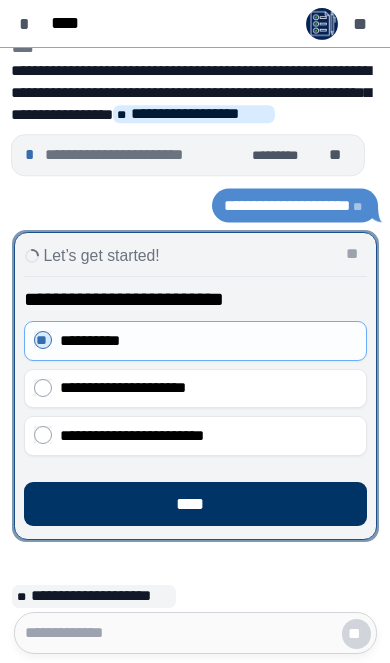 click on "****" at bounding box center (195, 504) 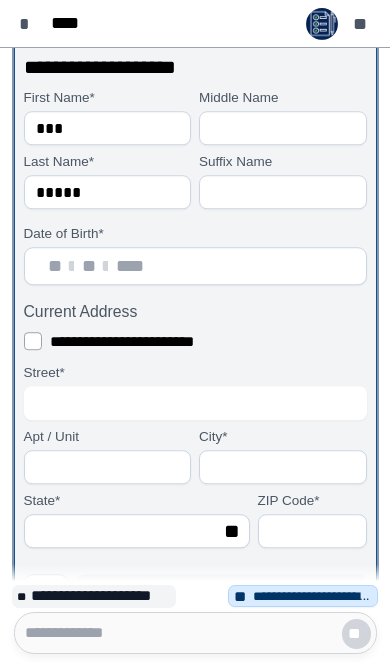 scroll, scrollTop: 90, scrollLeft: 0, axis: vertical 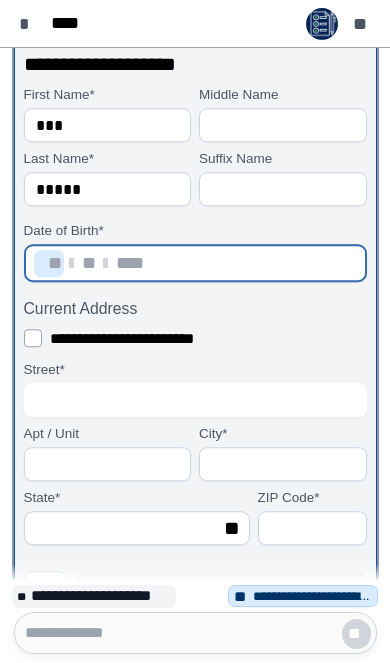 click on "** * ** * ****" at bounding box center [195, 263] 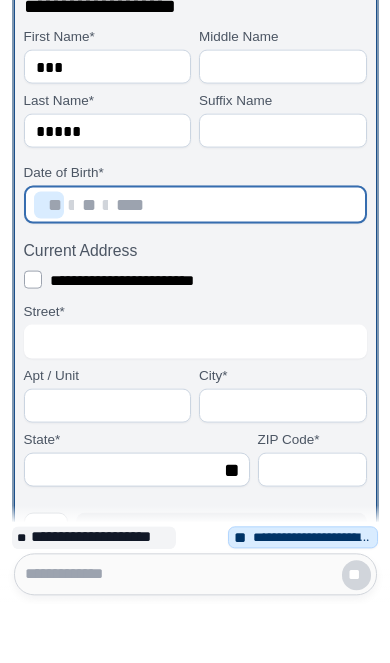 type on "**" 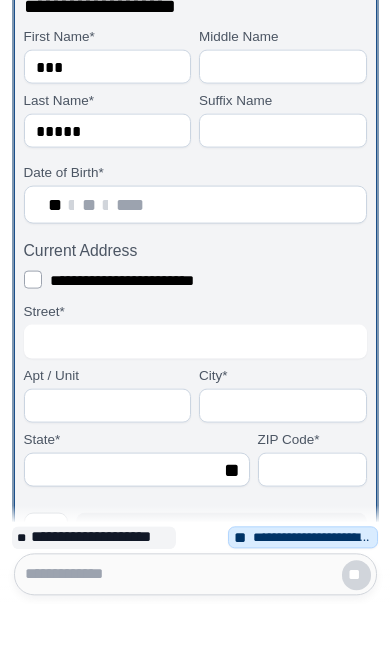 type 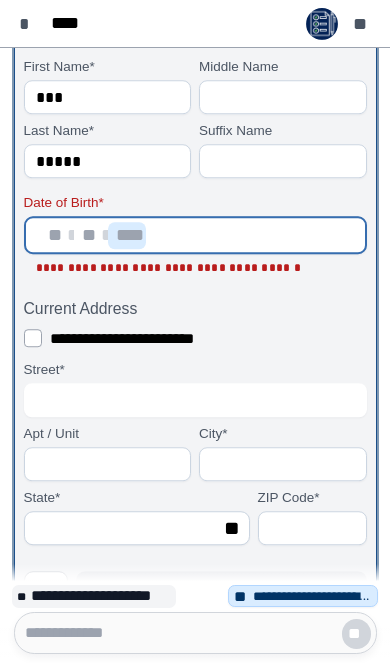 click at bounding box center (127, 235) 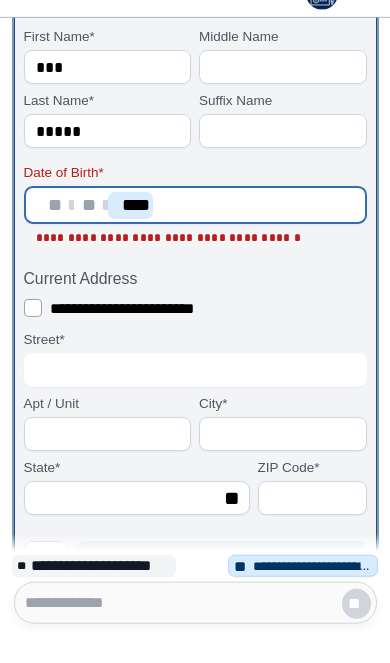 type on "****" 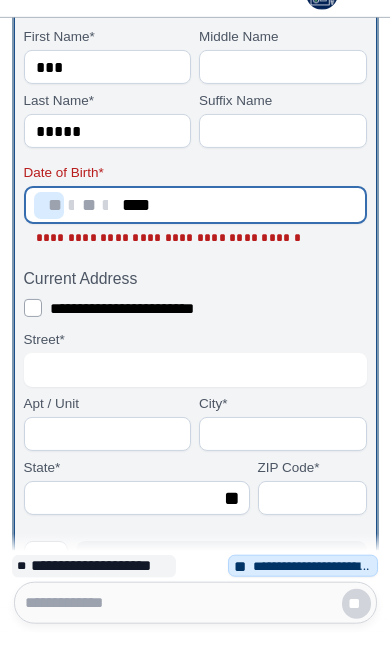 click at bounding box center [49, 235] 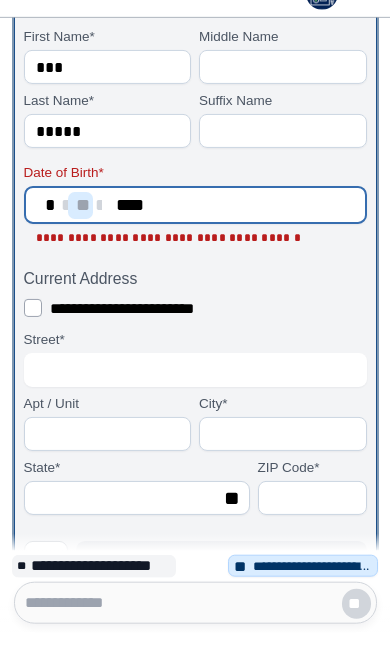 type on "**" 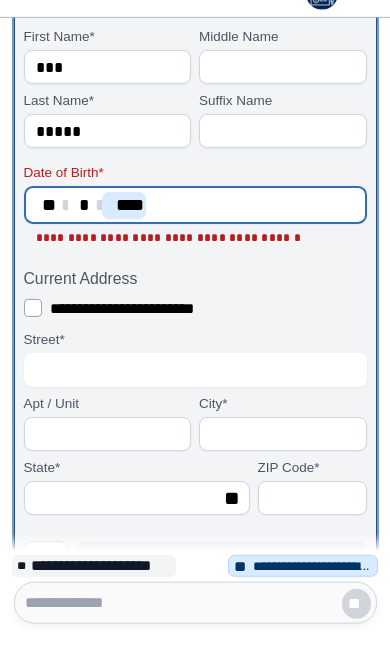 type on "**" 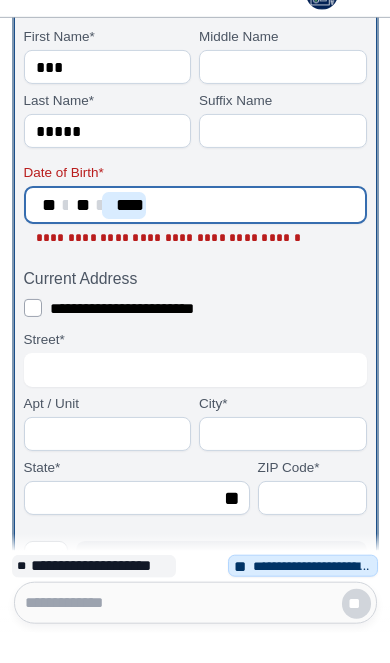 type on "****" 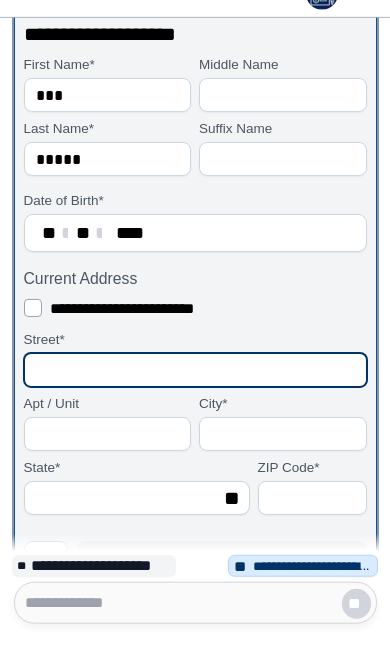click at bounding box center (195, 400) 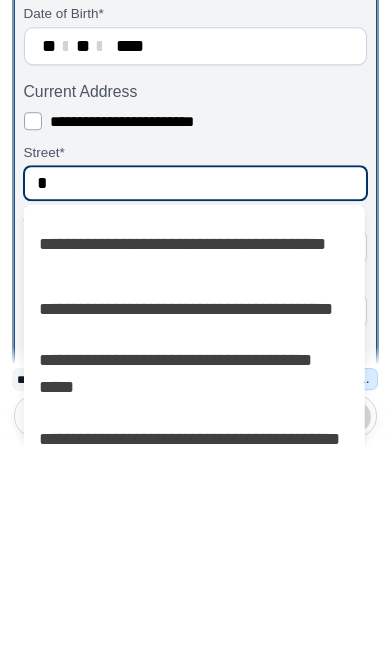type on "**" 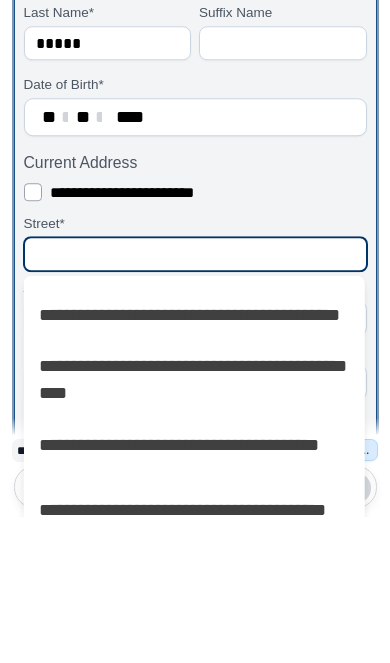 type on "**********" 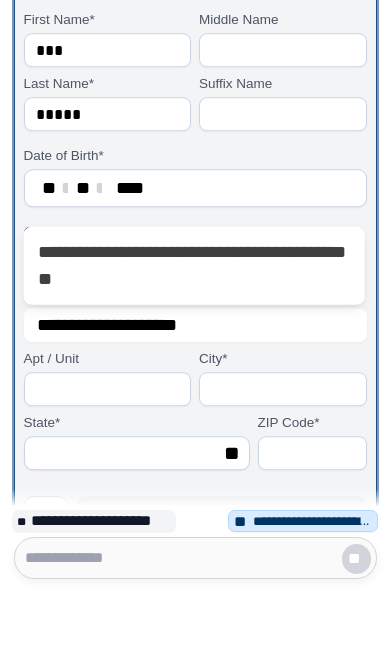 type on "**********" 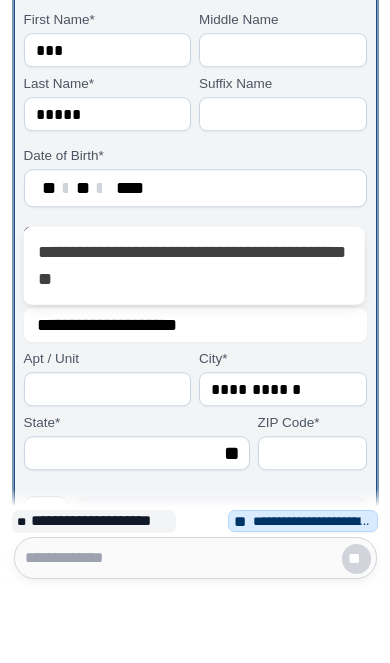 select on "**" 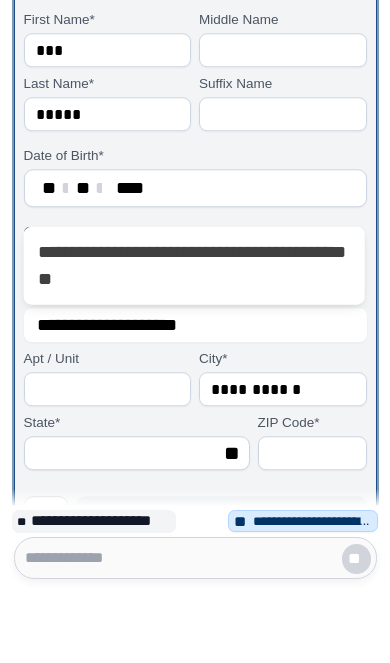 type on "*****" 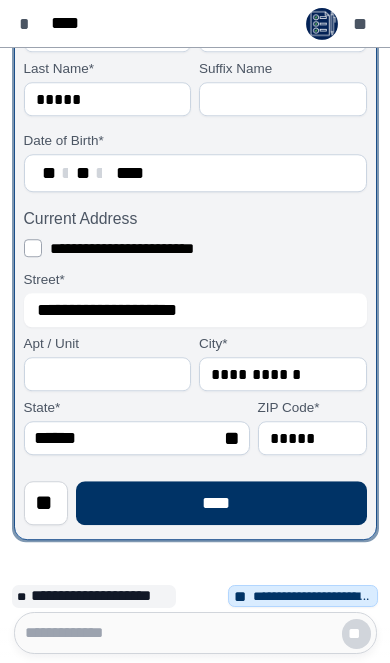 scroll, scrollTop: 0, scrollLeft: 0, axis: both 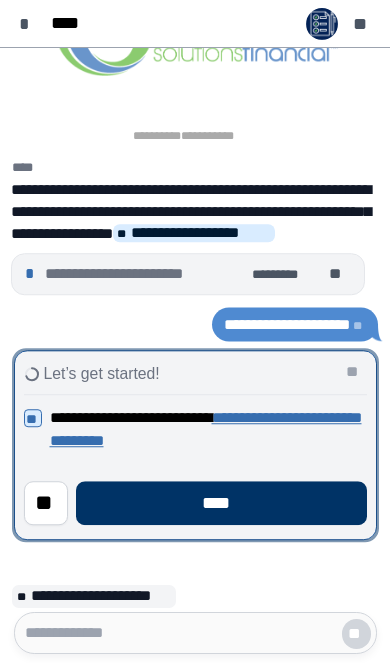 click on "****" at bounding box center [221, 503] 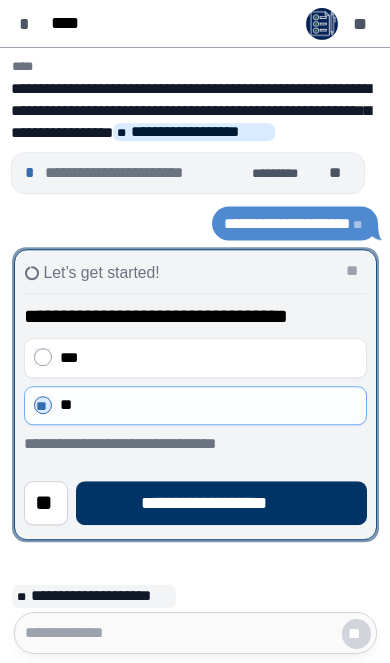 click on "**********" at bounding box center [222, 503] 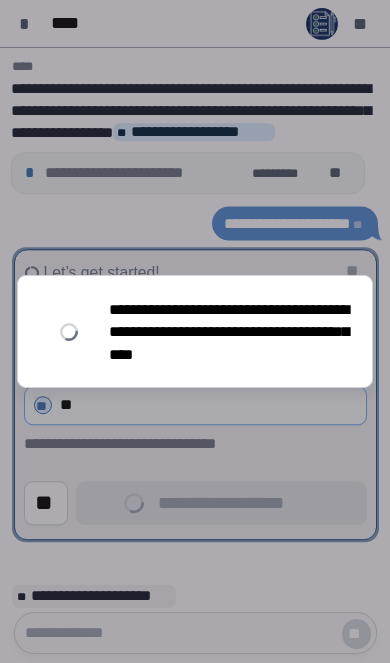 click on "**********" at bounding box center [195, 331] 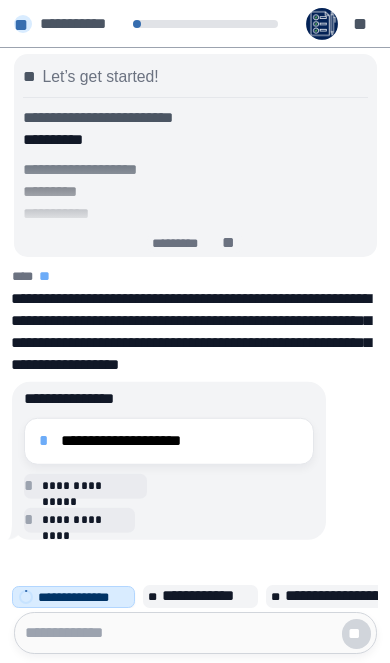 scroll, scrollTop: 0, scrollLeft: 0, axis: both 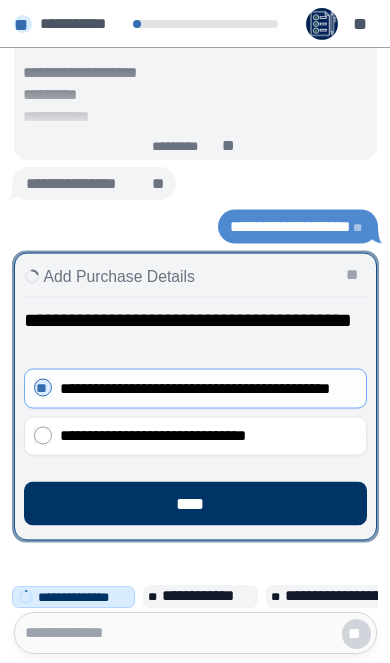 click on "****" at bounding box center [195, 504] 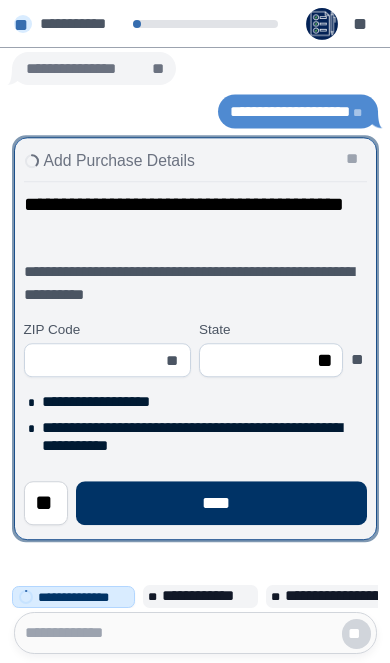click at bounding box center (96, 360) 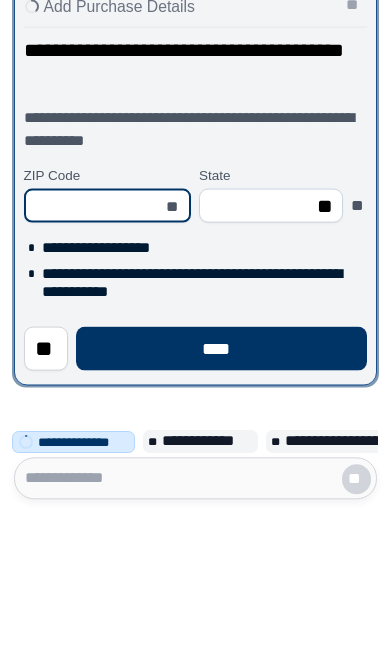 type on "*****" 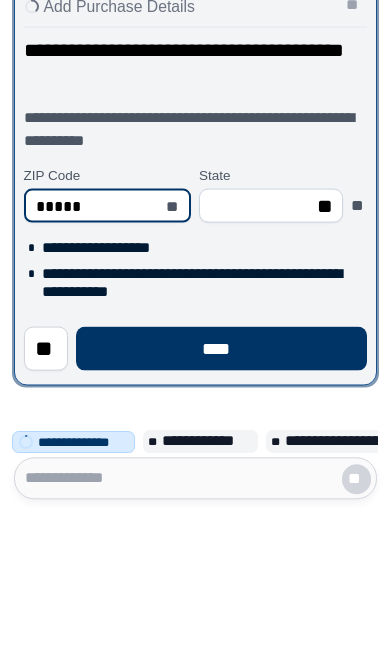 select on "**" 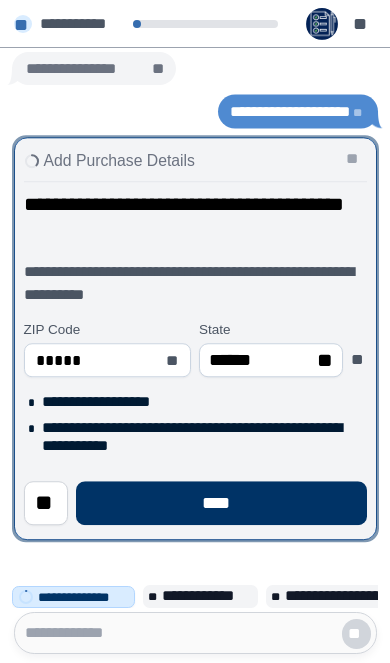 click on "****" at bounding box center [221, 503] 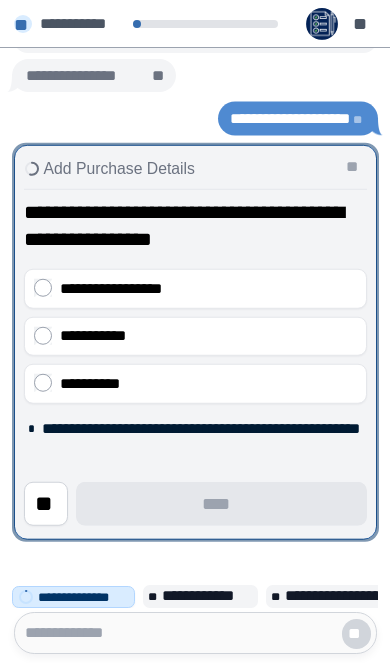 click on "**********" at bounding box center [208, 288] 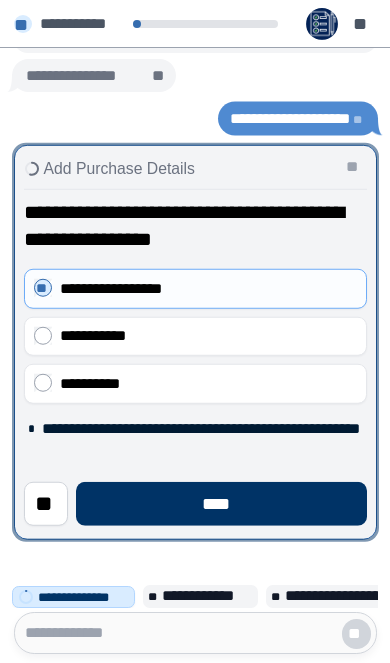 click on "****" at bounding box center [221, 503] 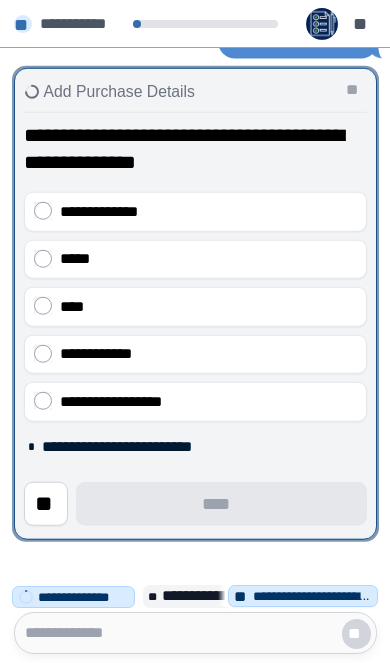 click on "**********" at bounding box center (208, 211) 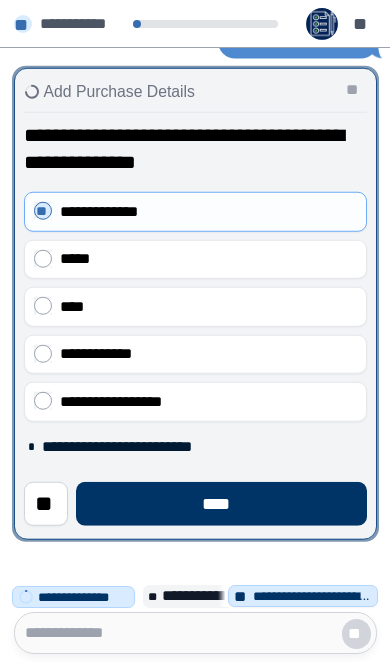 click on "****" at bounding box center [221, 503] 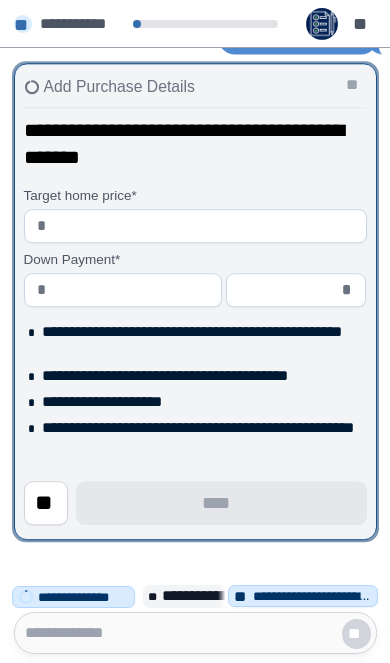 click at bounding box center (203, 226) 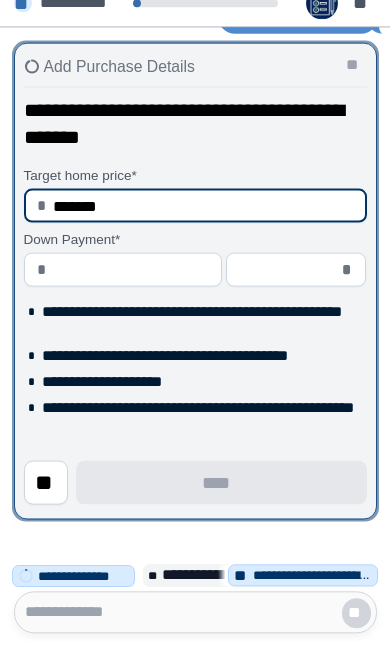 click at bounding box center (131, 290) 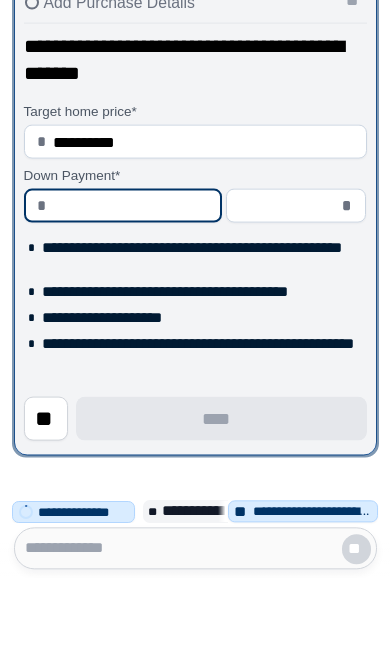 type on "*" 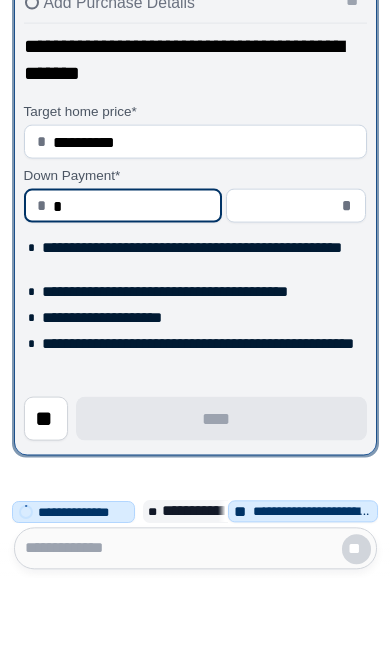 type on "*****" 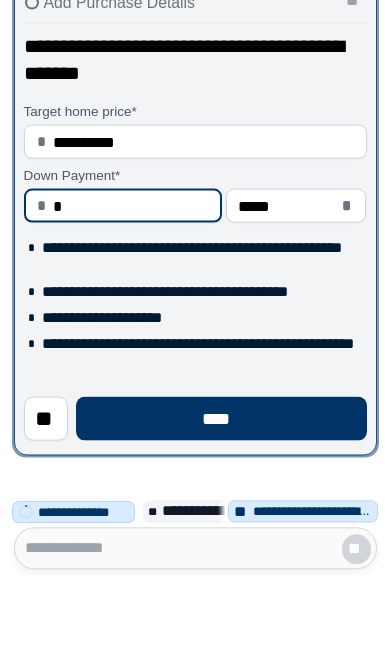 scroll, scrollTop: 0, scrollLeft: 0, axis: both 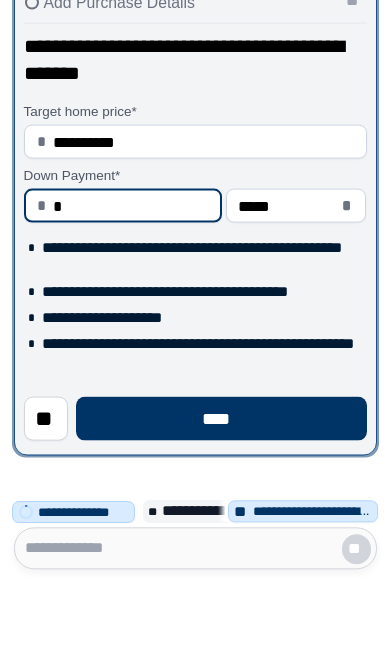 click on "**********" at bounding box center [120, 402] 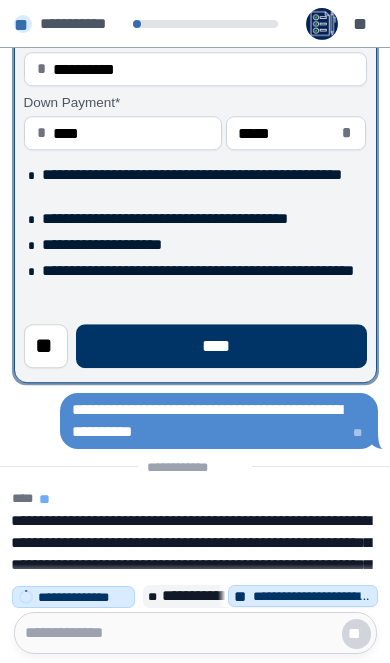 scroll, scrollTop: 134, scrollLeft: 0, axis: vertical 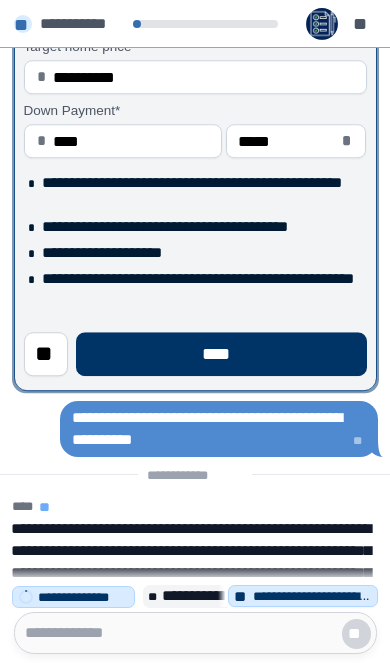 click on "****" at bounding box center [221, 355] 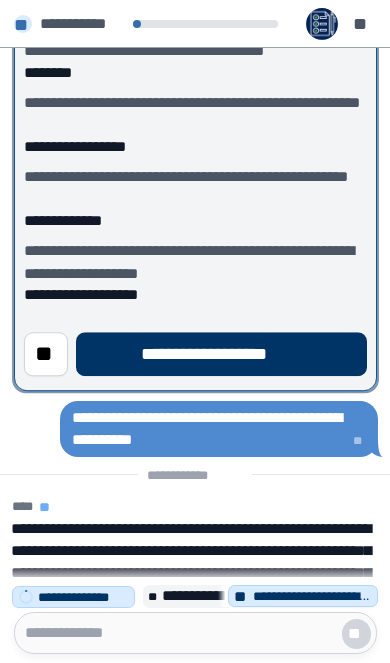 click on "**********" at bounding box center [221, 355] 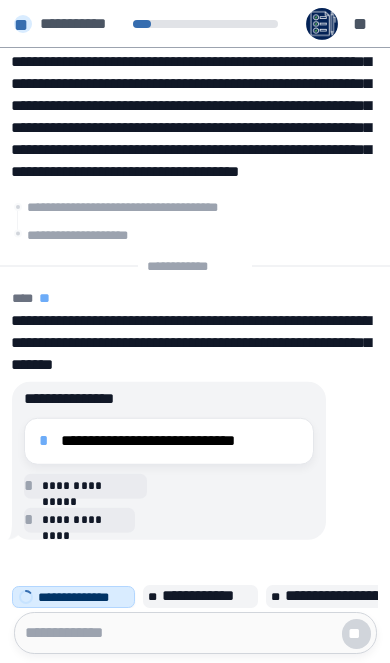 scroll, scrollTop: 0, scrollLeft: 0, axis: both 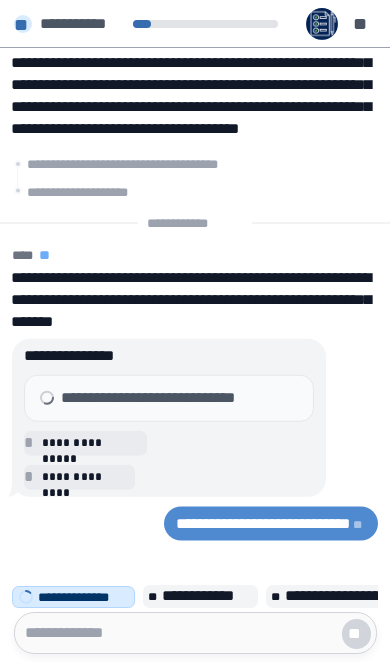 select on "**" 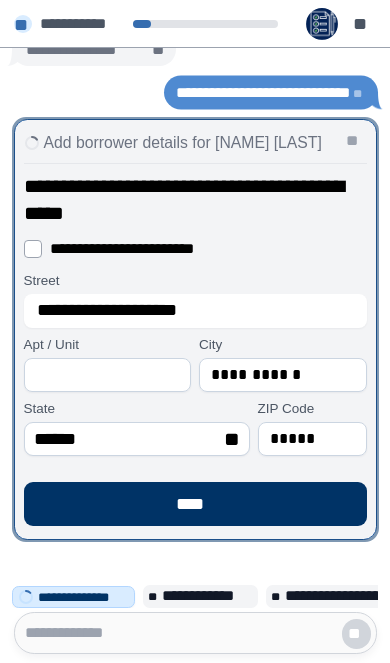 click on "****" at bounding box center (195, 504) 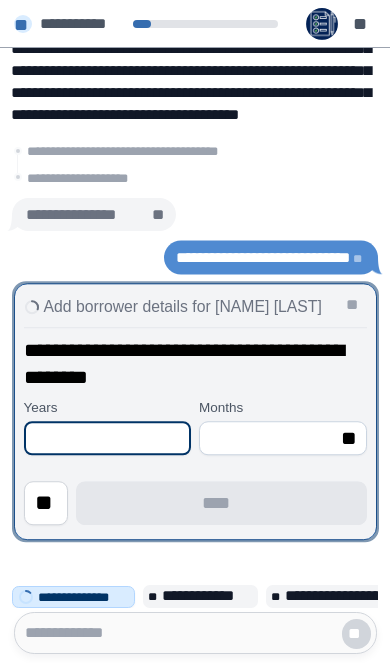 click at bounding box center (108, 438) 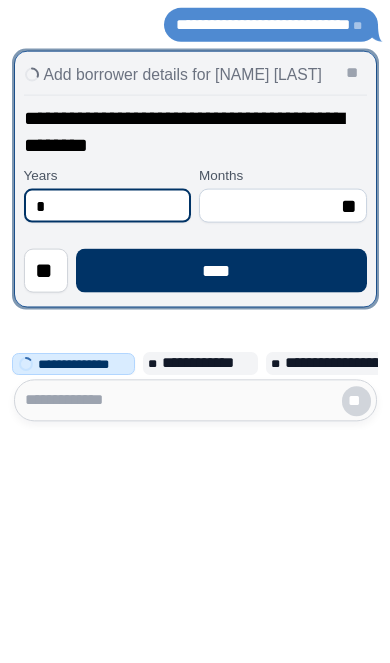 type on "*" 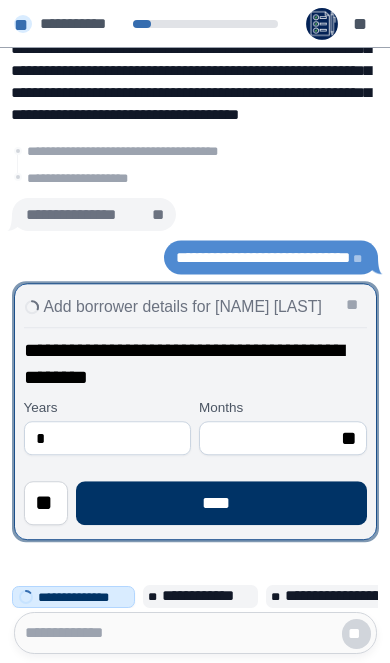 select on "*" 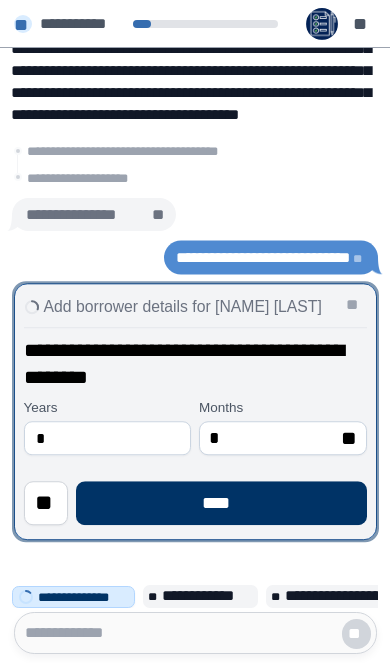 click on "****" at bounding box center [221, 503] 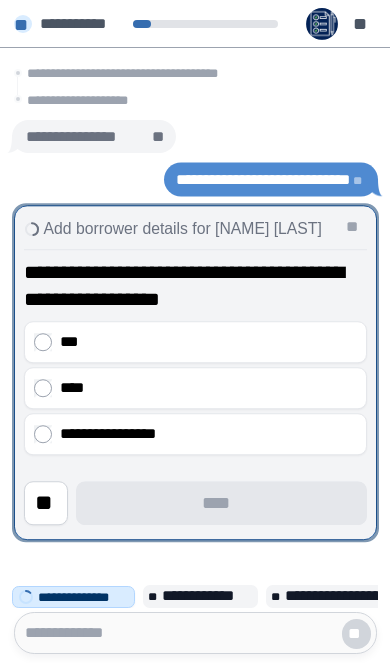 click on "****" at bounding box center (208, 388) 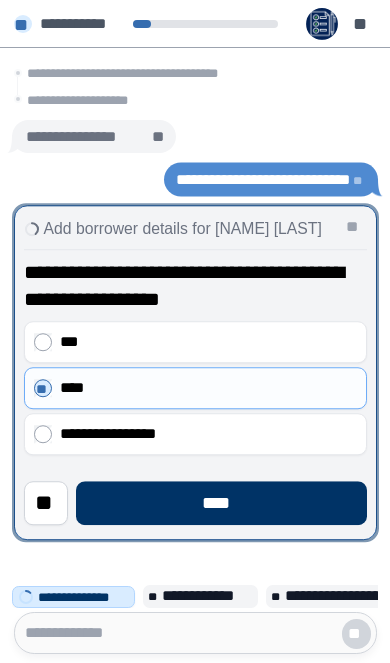 click on "****" at bounding box center [221, 503] 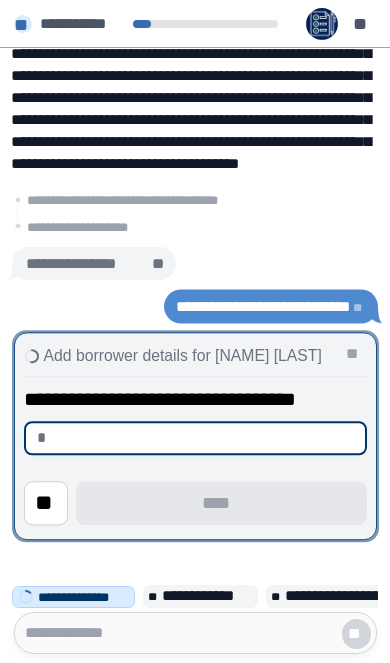click at bounding box center (203, 438) 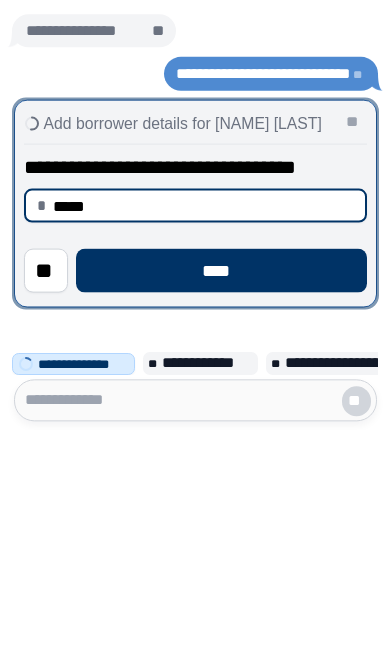 click on "****" at bounding box center [221, 503] 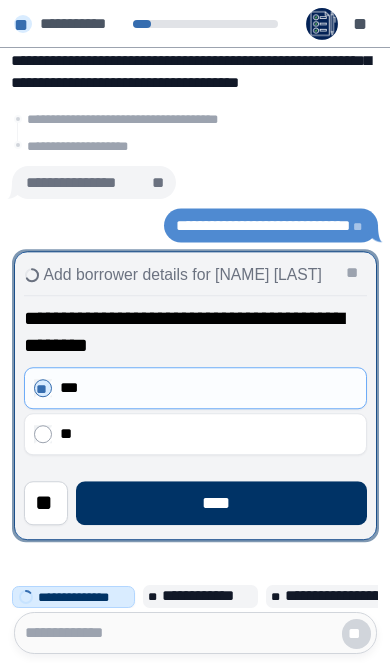 click on "****" at bounding box center (221, 503) 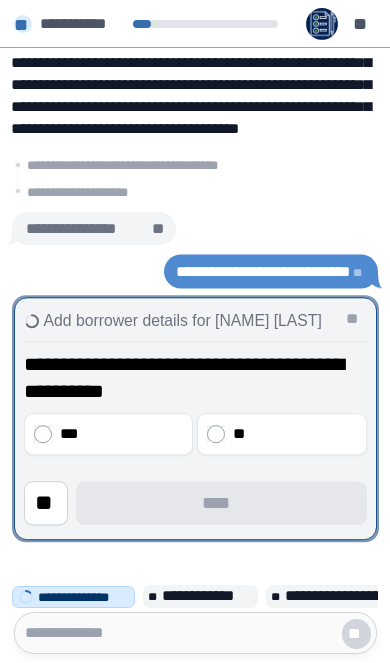 click on "**" at bounding box center [282, 434] 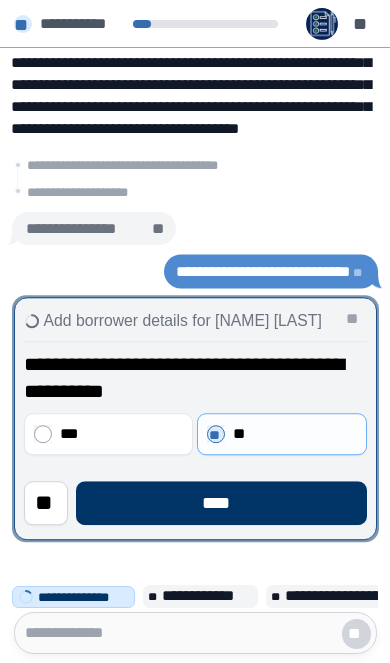 click on "****" at bounding box center (221, 503) 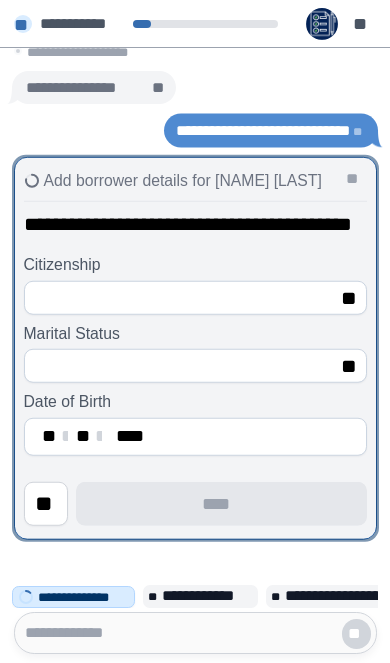 click on "**********" at bounding box center (195, 284) 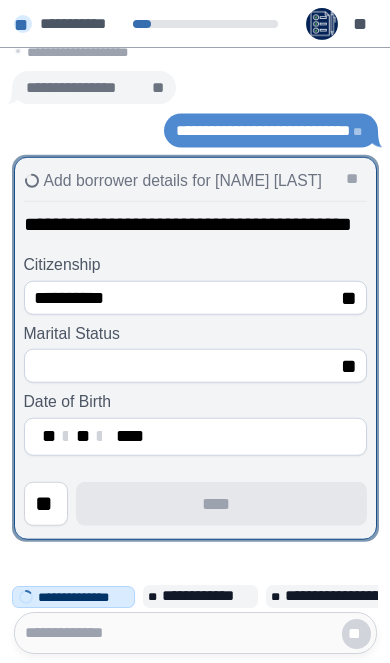 click on "********* ******* ********* *********" at bounding box center (195, 352) 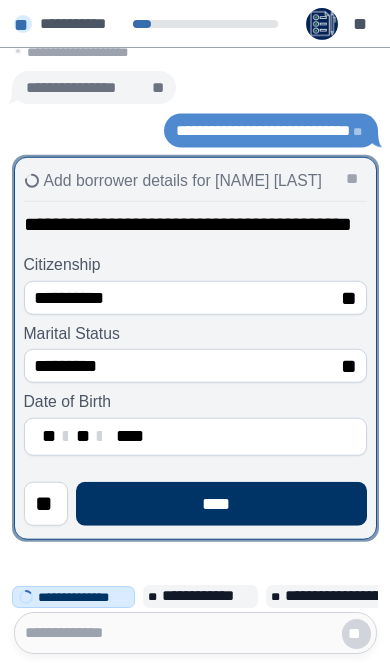 click on "**********" at bounding box center (195, 284) 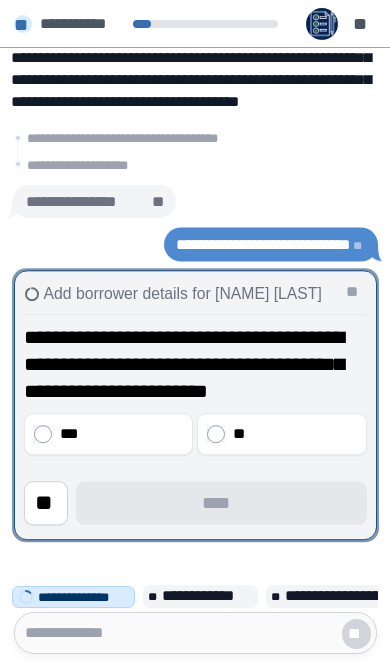 click on "***" at bounding box center (109, 434) 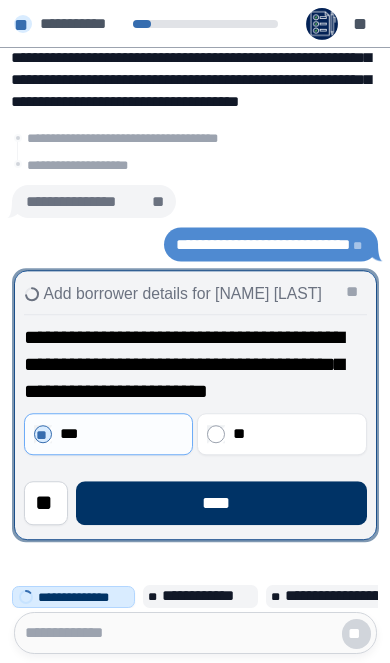 click on "****" at bounding box center [221, 503] 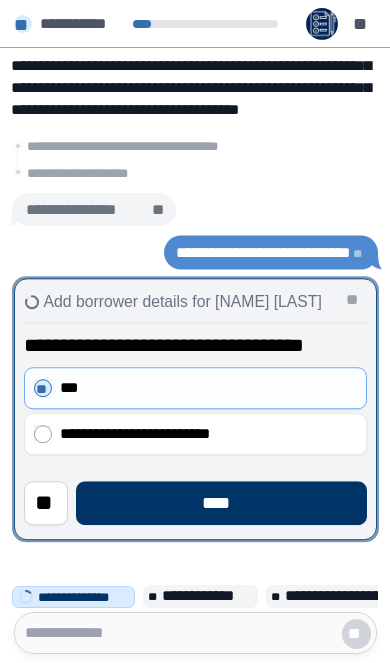 click on "****" at bounding box center [221, 503] 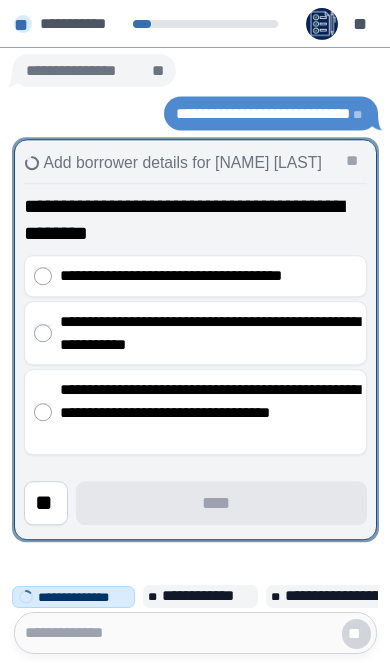 click on "**********" at bounding box center [208, 333] 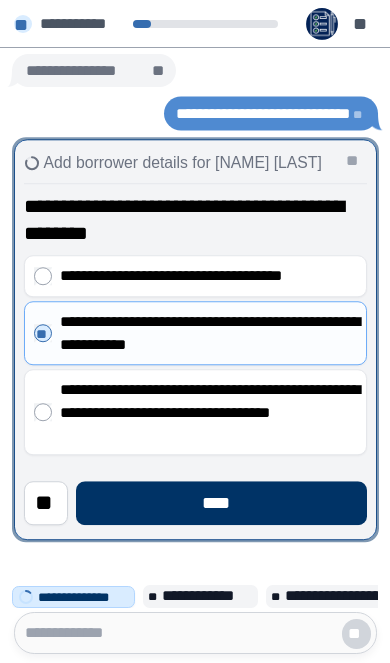 click on "****" at bounding box center (221, 503) 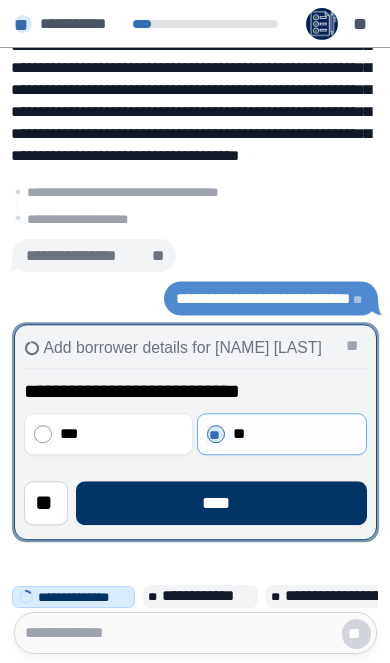 click on "****" at bounding box center (221, 503) 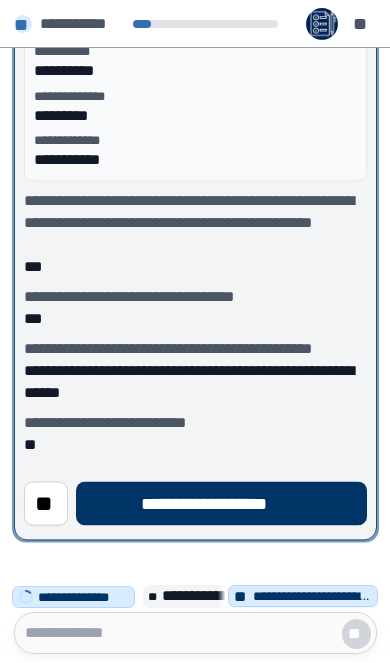 click on "**********" at bounding box center [222, 503] 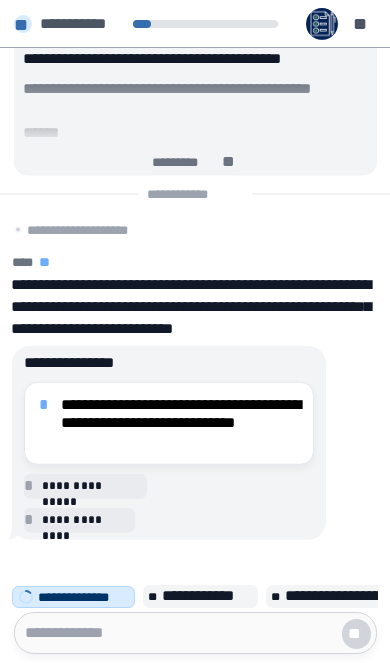 click on "**********" at bounding box center (180, 423) 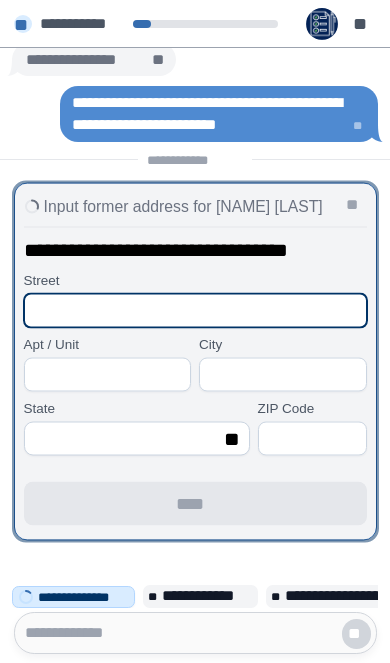 click at bounding box center (195, 310) 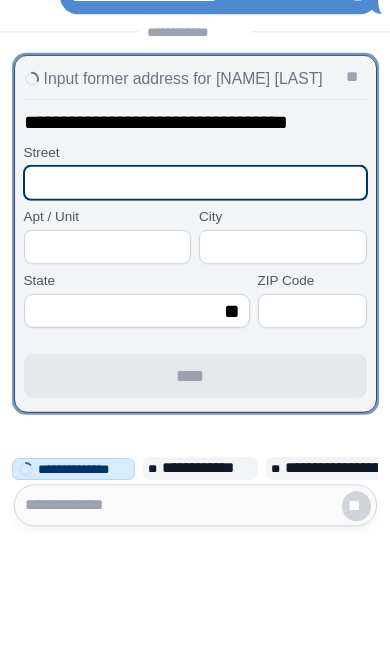 type on "**********" 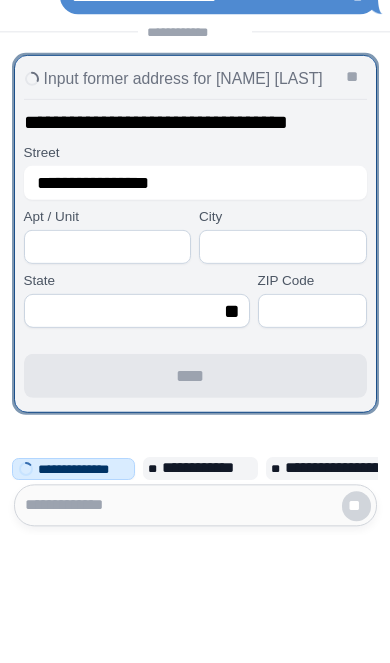 type on "**********" 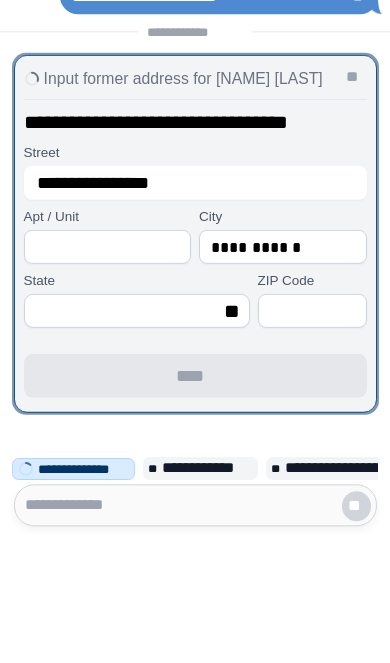 select on "**" 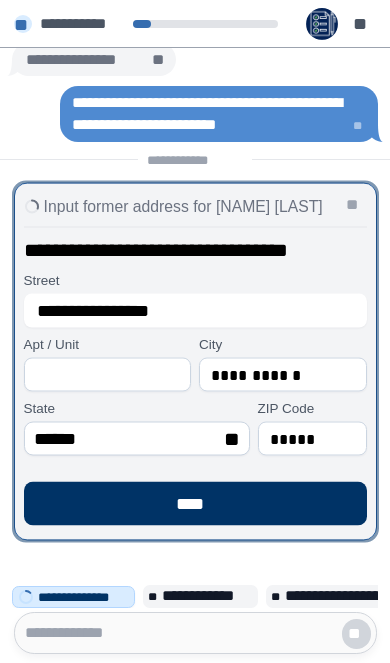 click on "****" at bounding box center [195, 504] 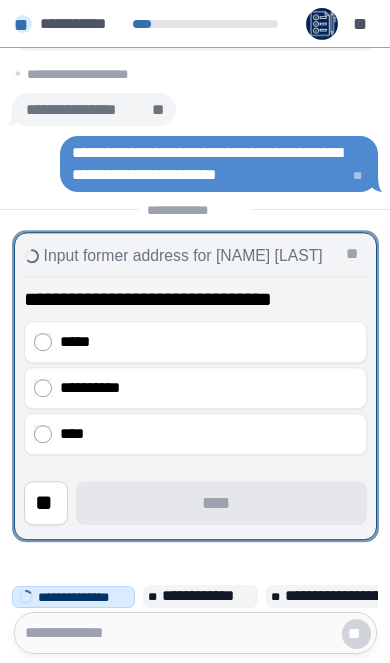 click on "*****" at bounding box center [208, 342] 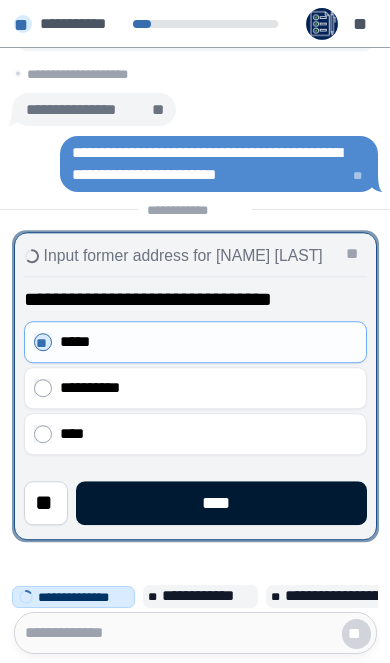 click on "****" at bounding box center (221, 503) 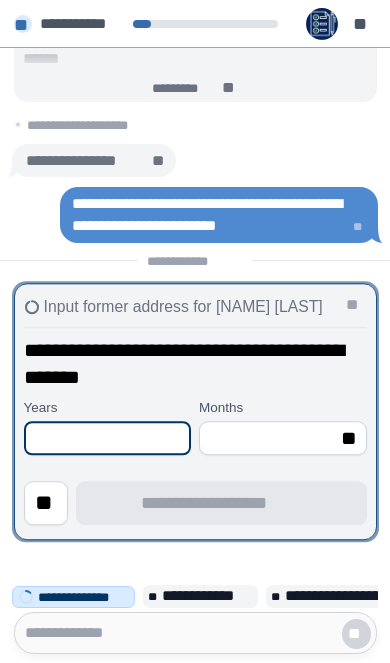 click at bounding box center [108, 438] 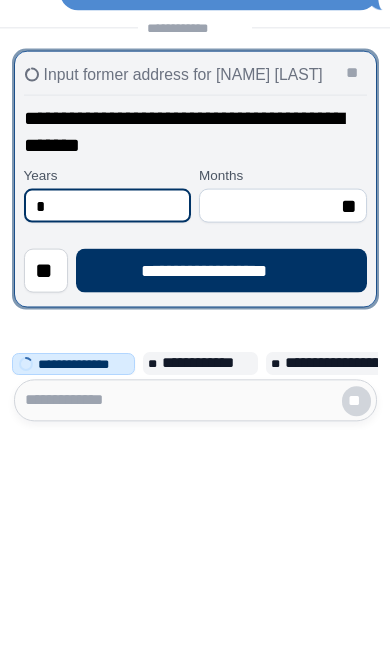 type on "*" 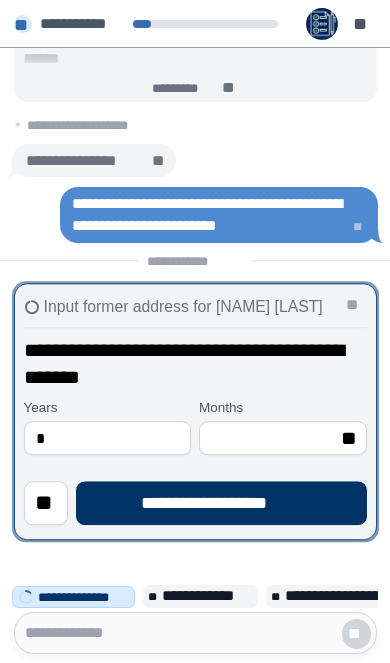 select on "*" 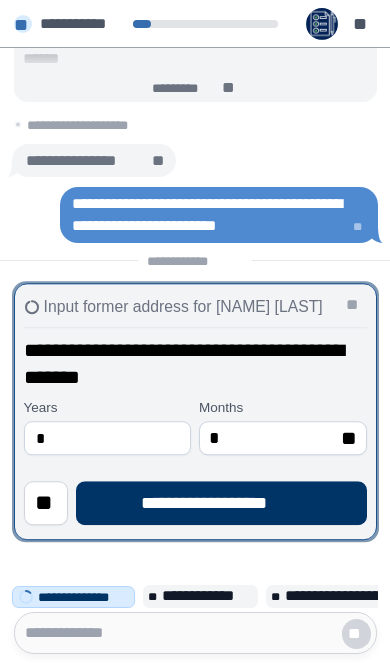 click on "**********" at bounding box center [222, 503] 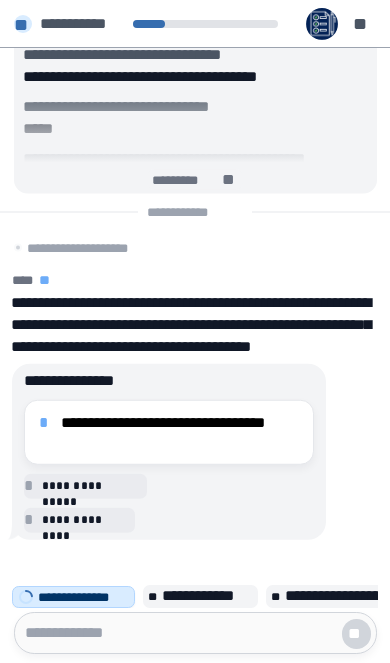 click on "**********" at bounding box center [180, 432] 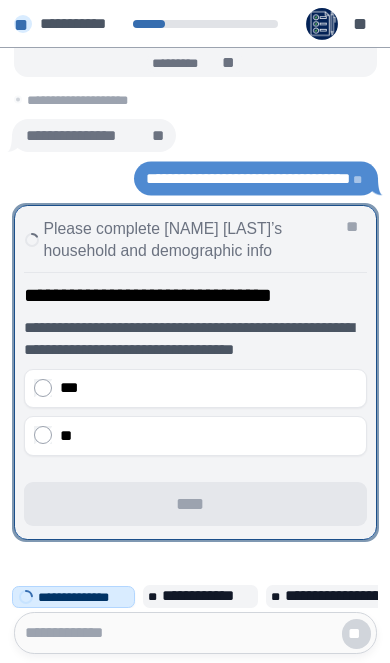 click on "***" at bounding box center [208, 388] 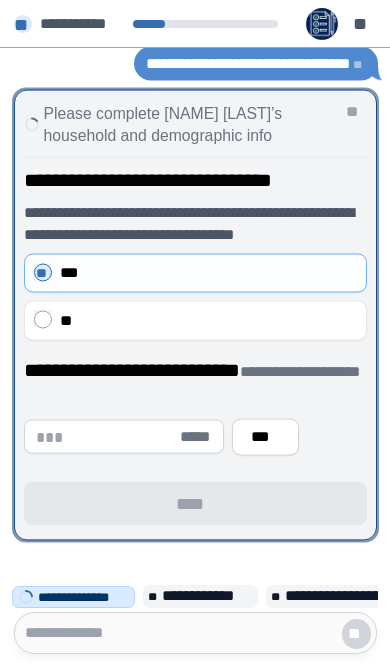 click at bounding box center [107, 437] 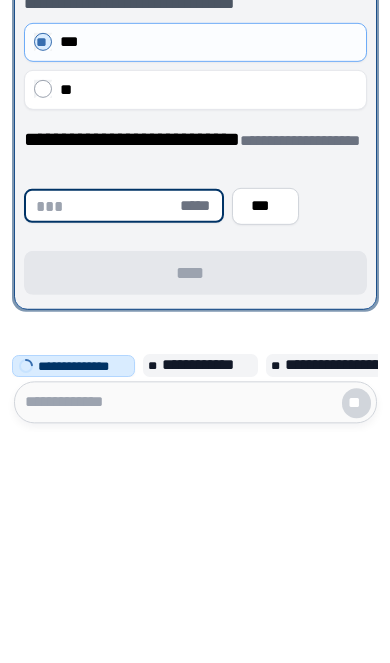 click on "***" at bounding box center [265, 437] 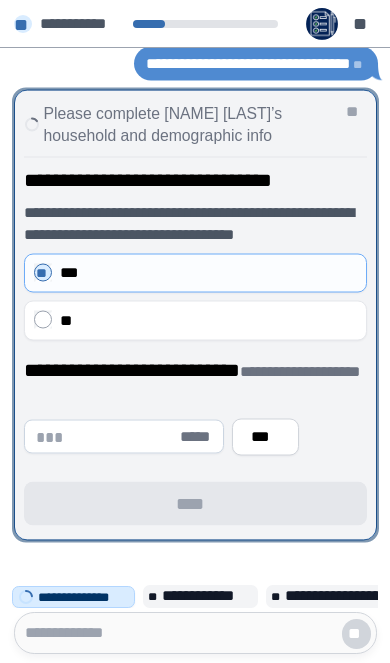 click at bounding box center [107, 437] 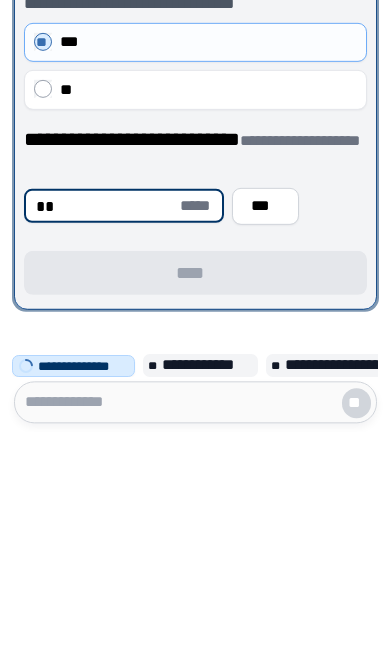 type on "**" 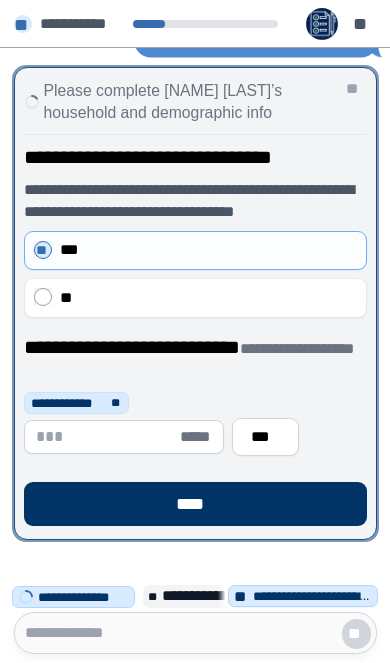 click at bounding box center (107, 437) 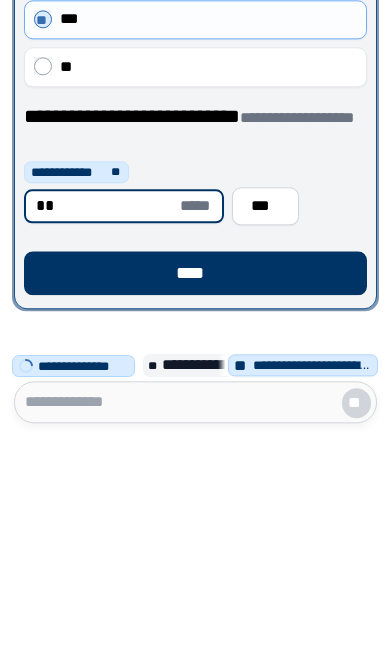 type on "**" 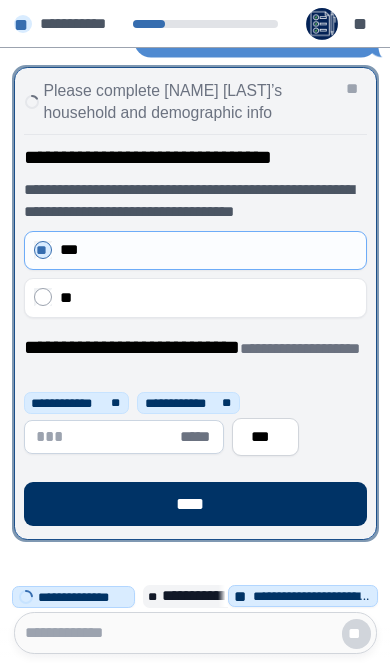 click at bounding box center [107, 437] 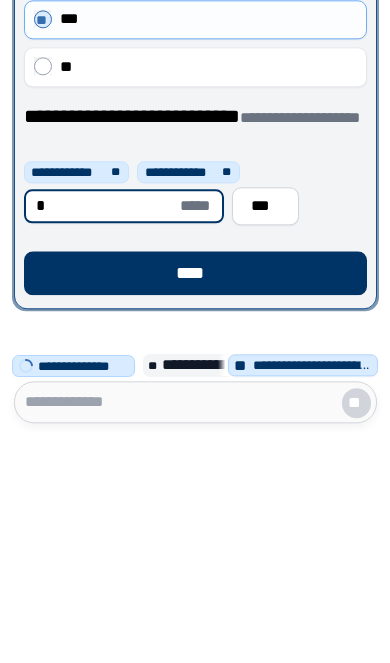 type on "*" 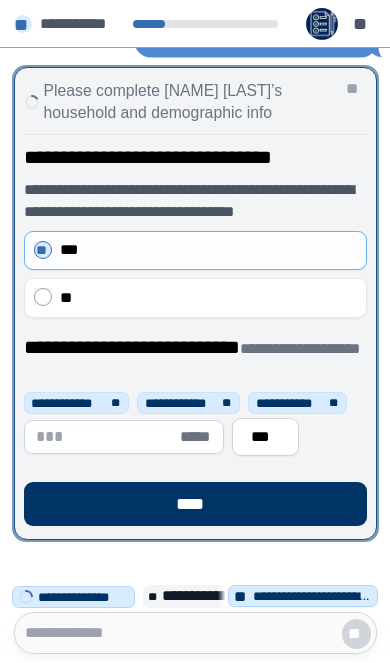 click on "****" at bounding box center [195, 504] 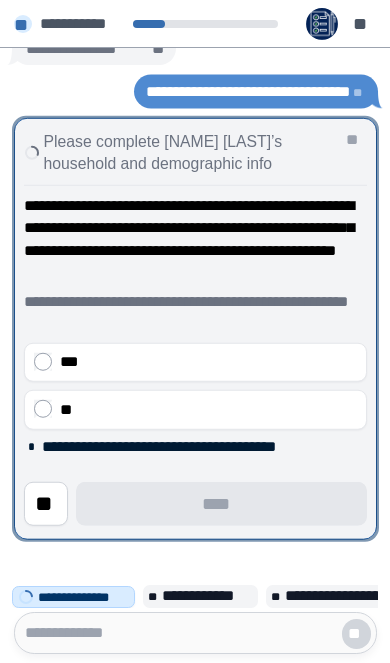 click on "**" at bounding box center (208, 409) 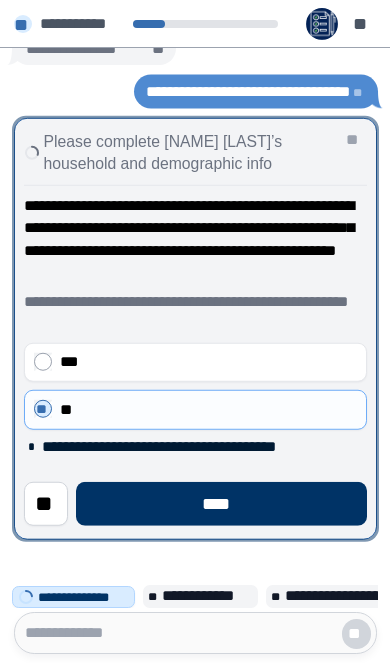 click on "****" at bounding box center (221, 503) 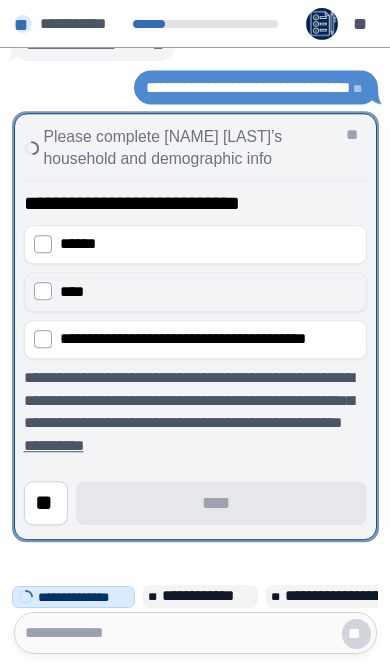 click on "****" at bounding box center [208, 292] 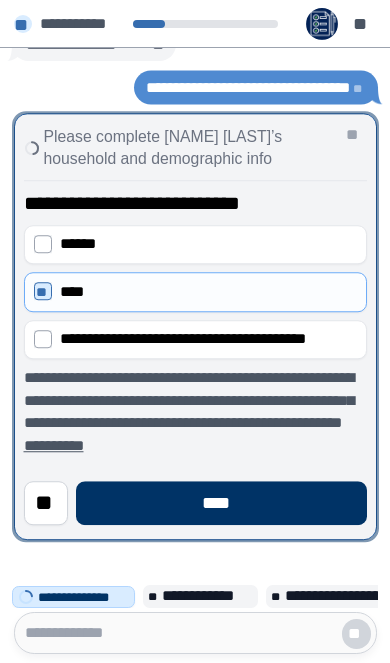 click on "****" at bounding box center (221, 503) 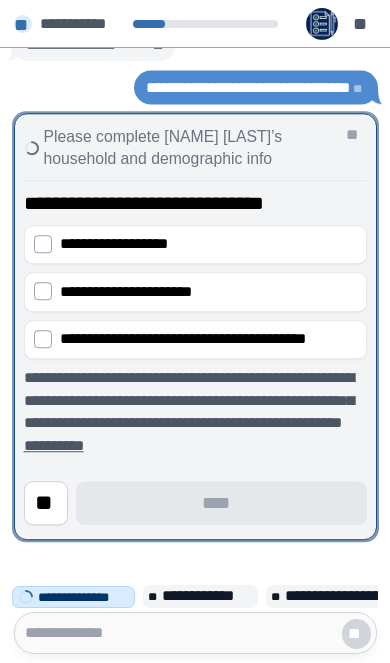 click on "**********" at bounding box center (208, 244) 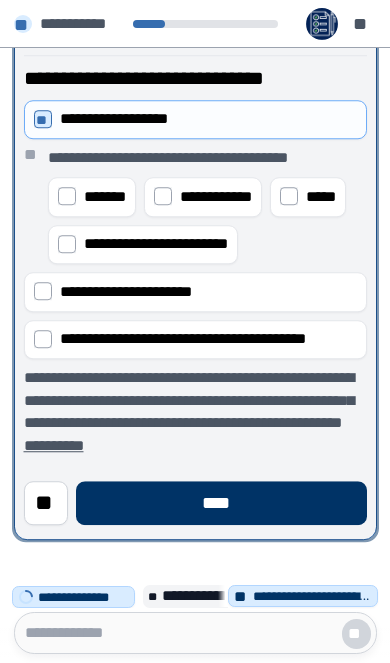 click on "****" at bounding box center [221, 503] 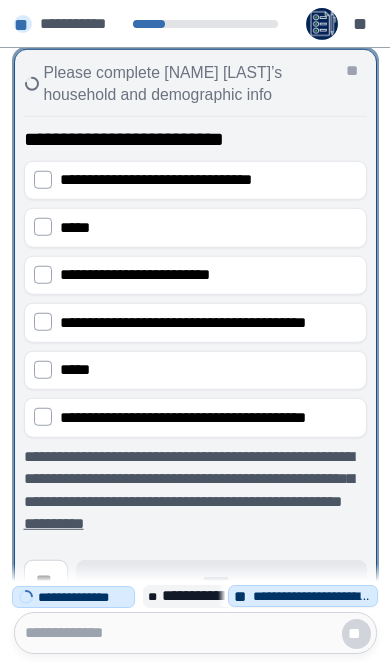 scroll, scrollTop: 78, scrollLeft: 0, axis: vertical 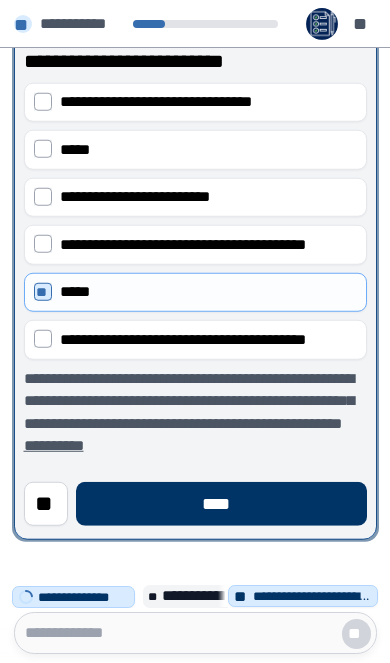 click on "****" at bounding box center [221, 503] 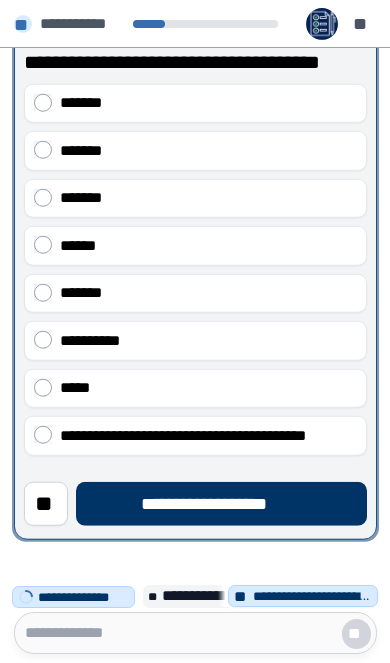 click on "*******" at bounding box center (208, 103) 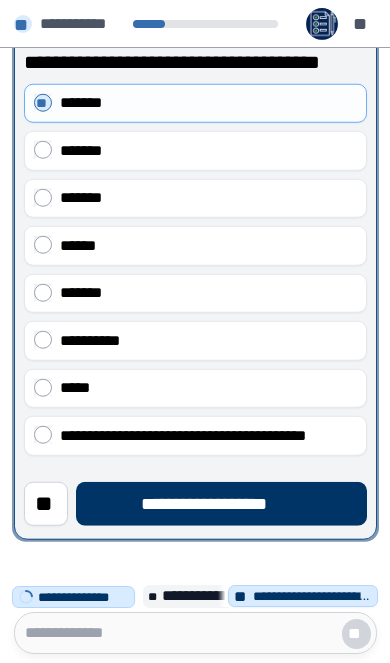 click on "**********" at bounding box center [221, 503] 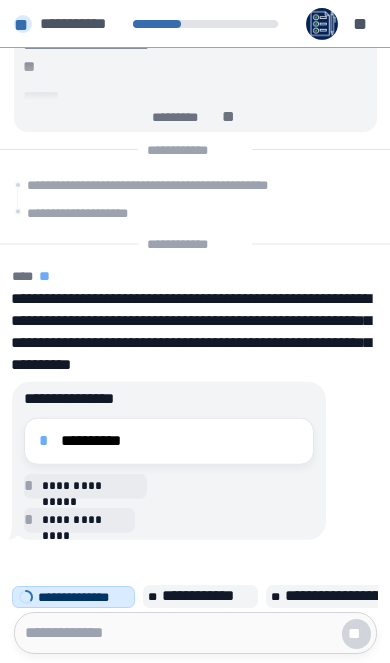 click on "**********" at bounding box center (180, 441) 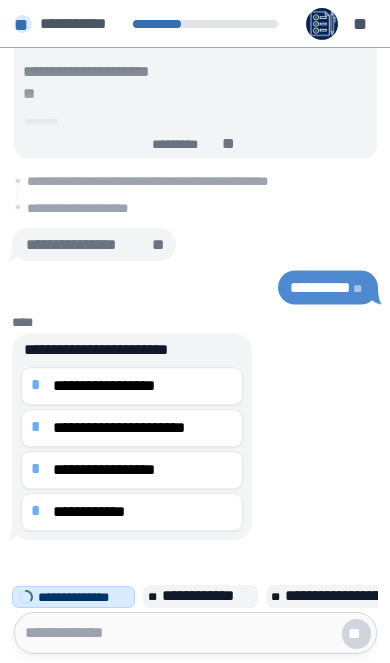 click on "**********" at bounding box center (143, 386) 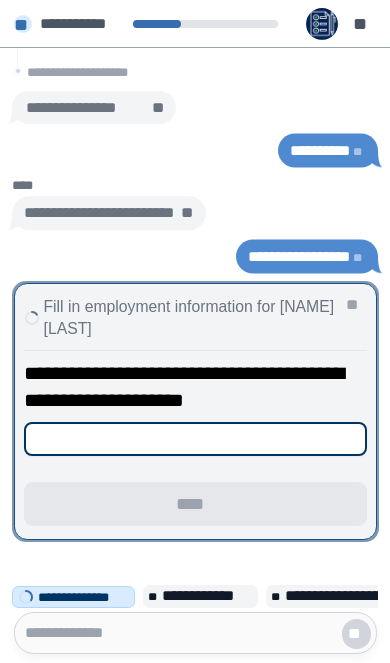 click at bounding box center (195, 439) 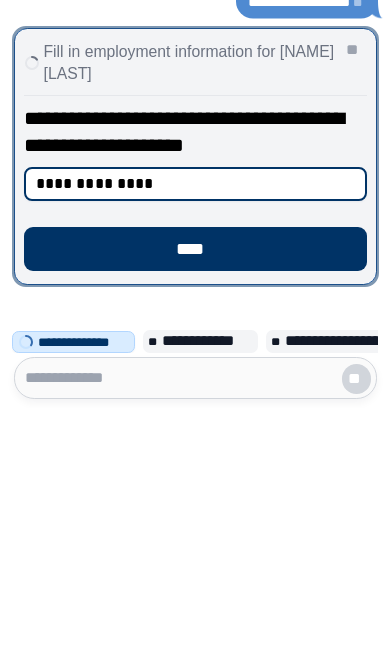 click on "**********" at bounding box center (195, 439) 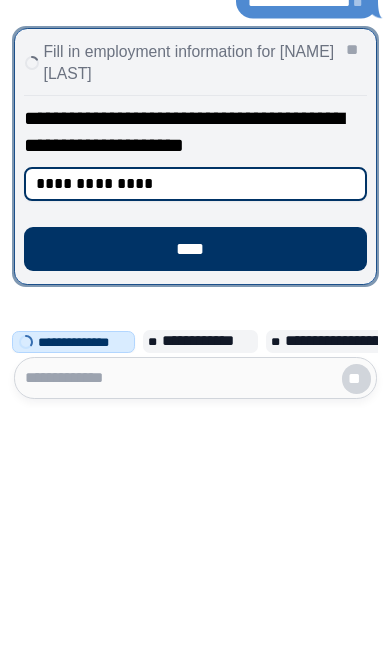 click on "**********" at bounding box center [195, 439] 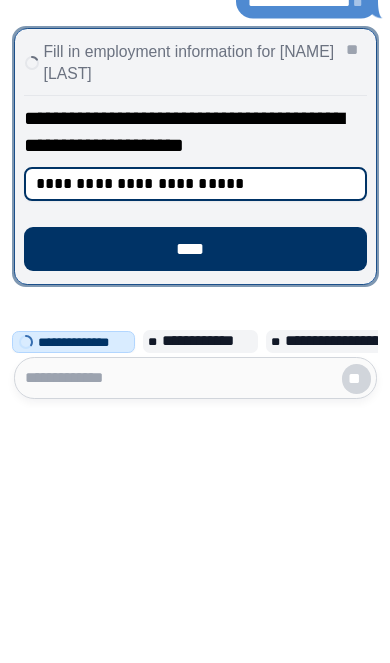 click on "**********" at bounding box center [195, 439] 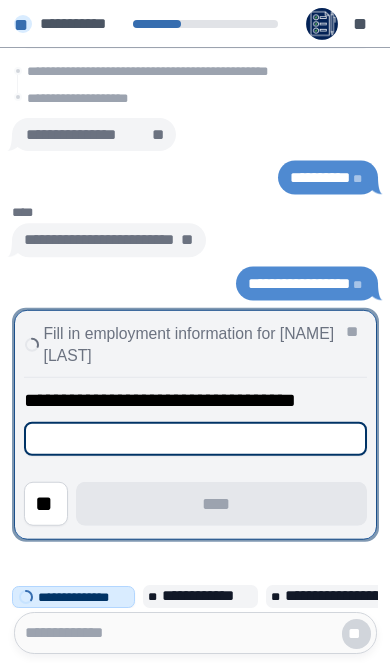 click at bounding box center [195, 438] 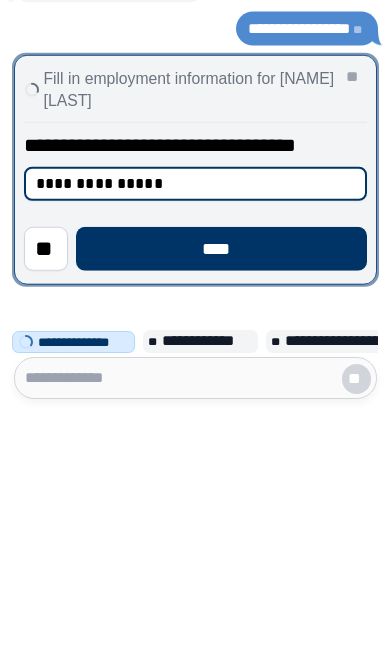type on "**********" 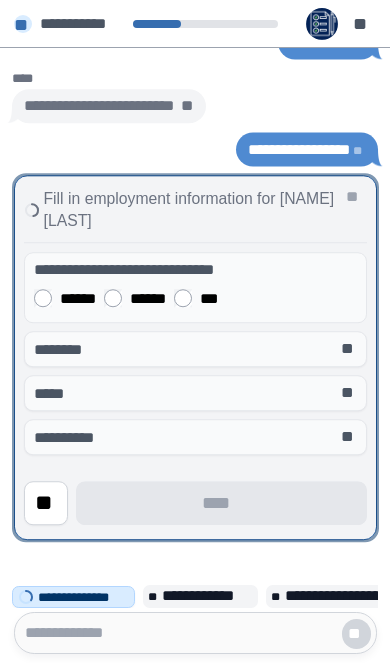 click on "******" at bounding box center [78, 298] 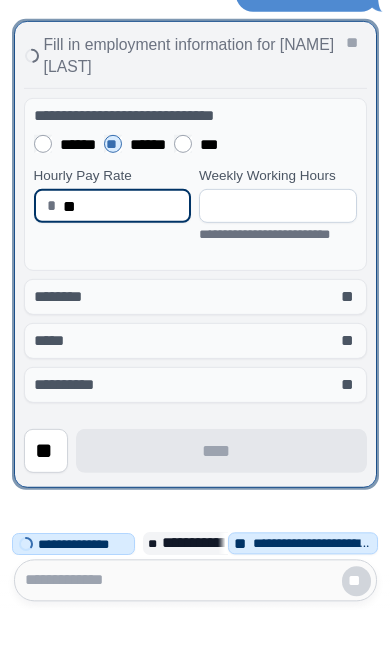 click at bounding box center (278, 259) 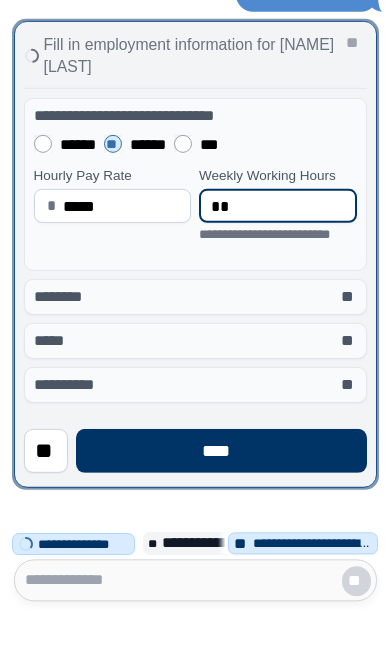 type on "*" 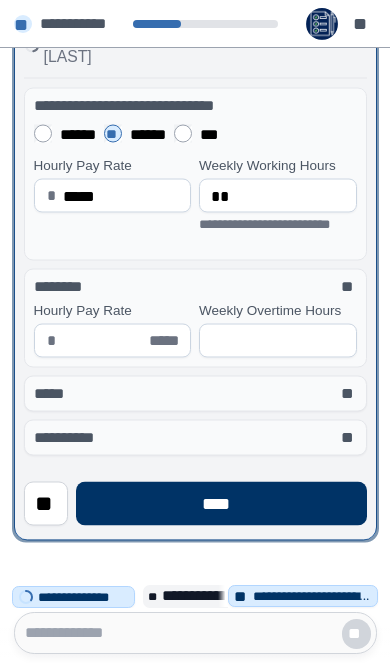 click at bounding box center [105, 340] 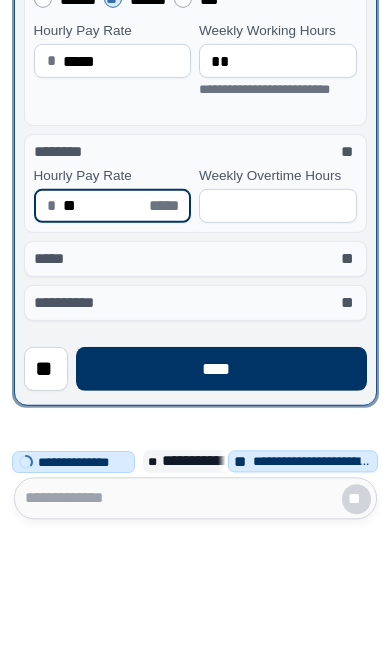 click at bounding box center (278, 340) 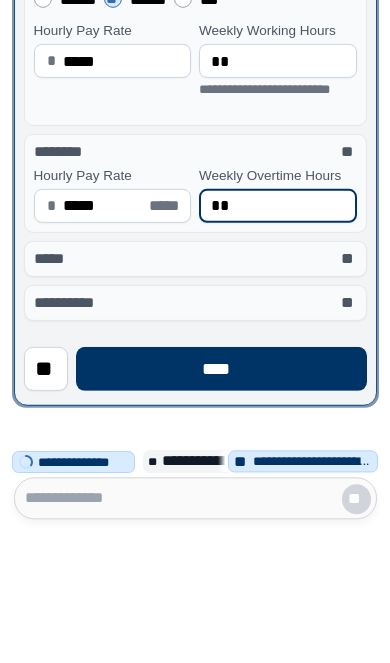 type on "**" 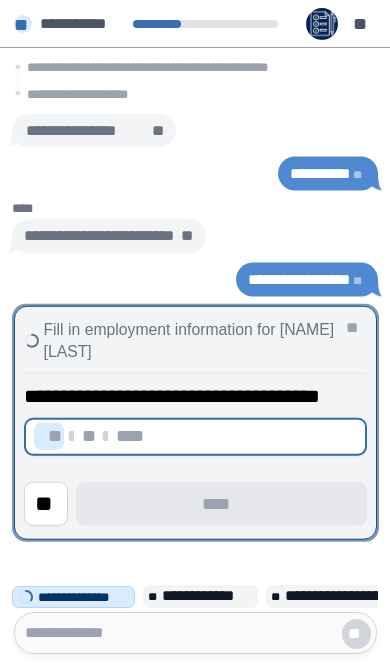 click at bounding box center [49, 436] 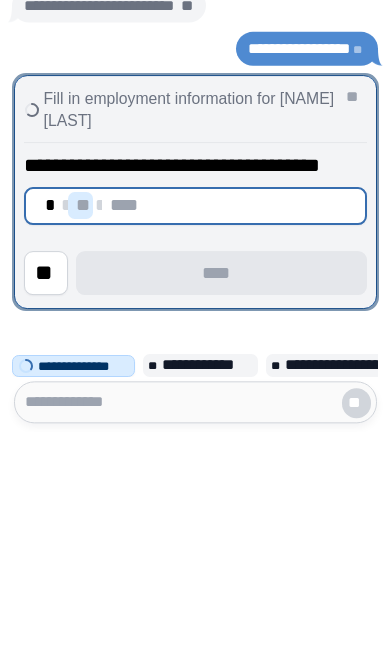 type on "**" 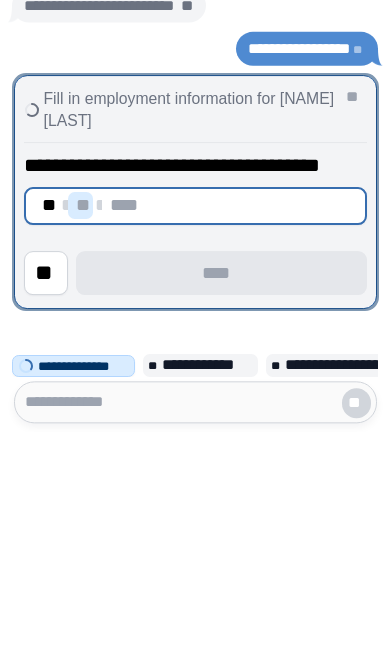 type on "*" 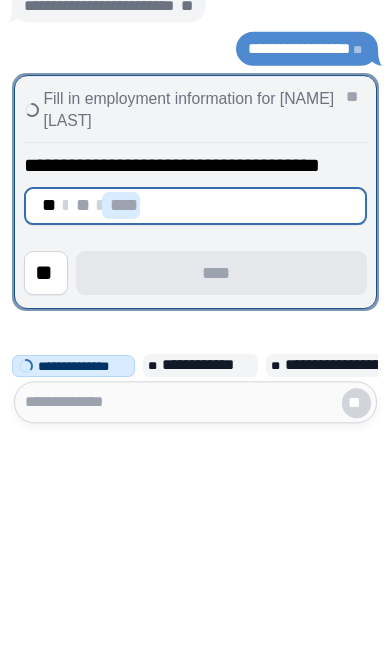 type on "**" 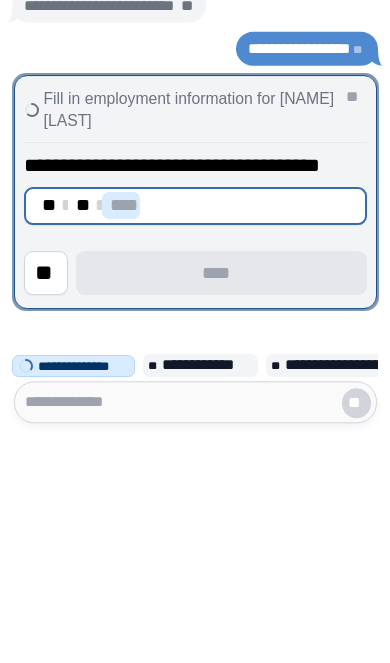 type on "****" 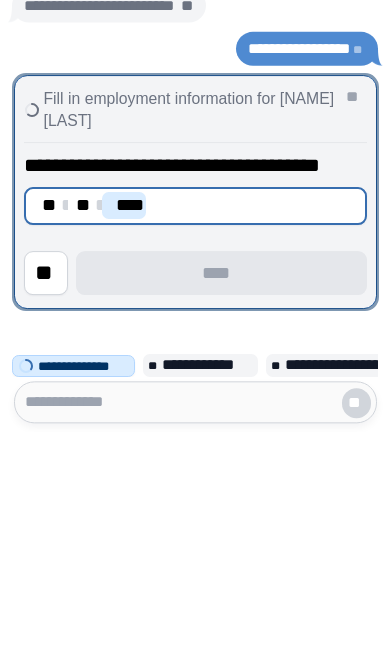 type on "**" 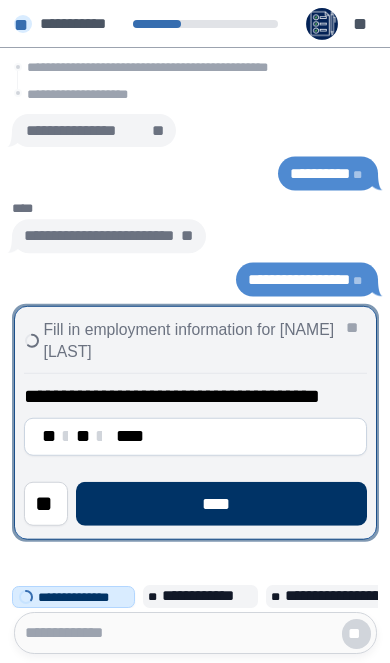 click on "****" at bounding box center (221, 503) 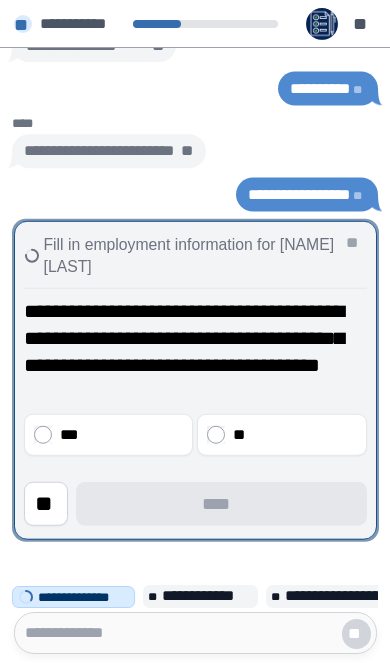click on "**" at bounding box center [295, 434] 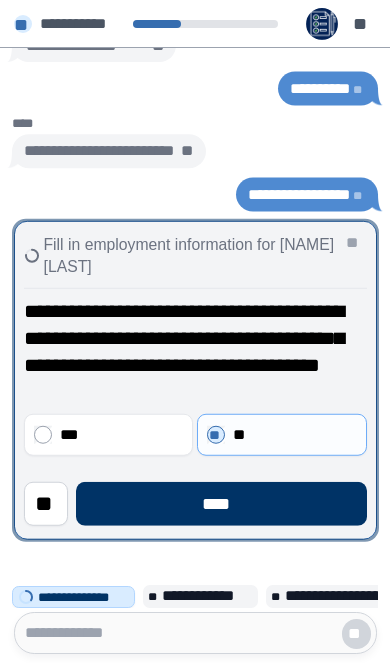 click on "****" at bounding box center (221, 503) 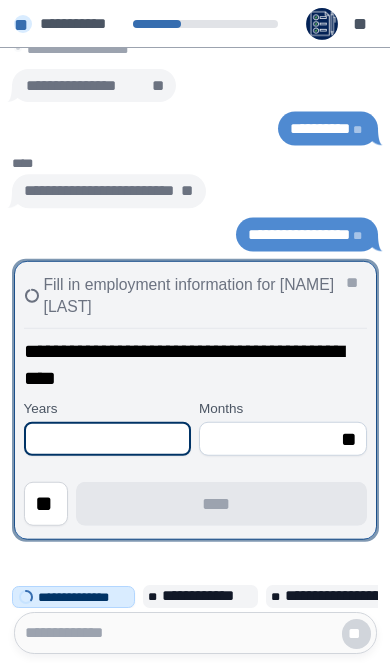 click at bounding box center (108, 438) 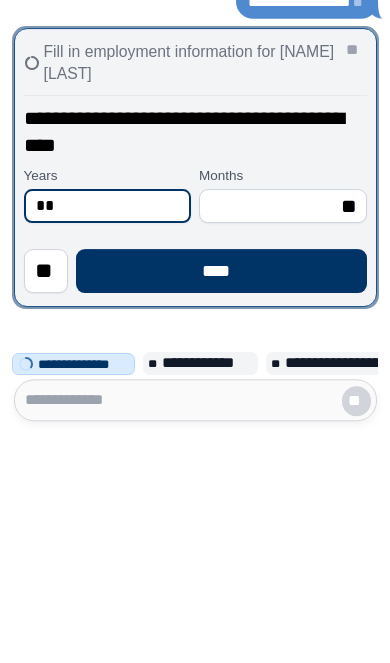 type on "**" 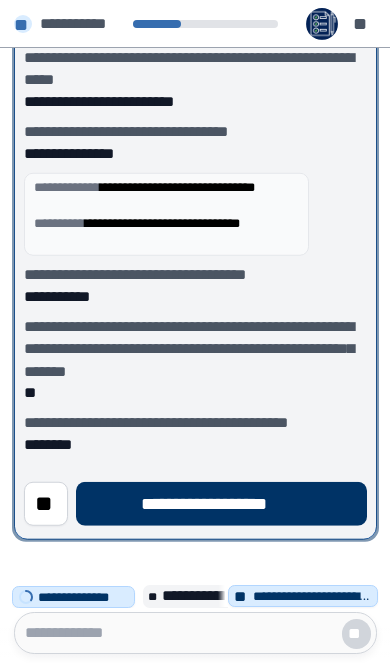 click on "**********" at bounding box center [221, 503] 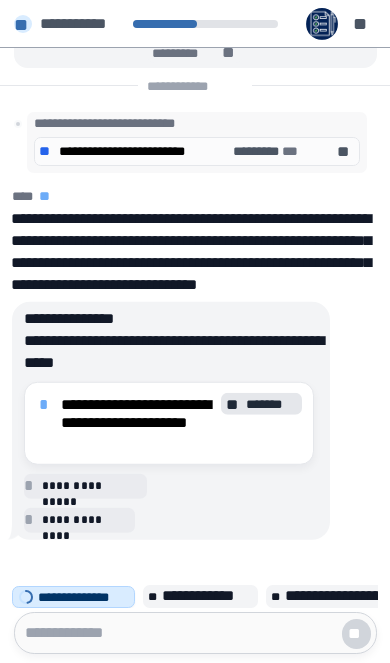 click on "** *******" at bounding box center [261, 404] 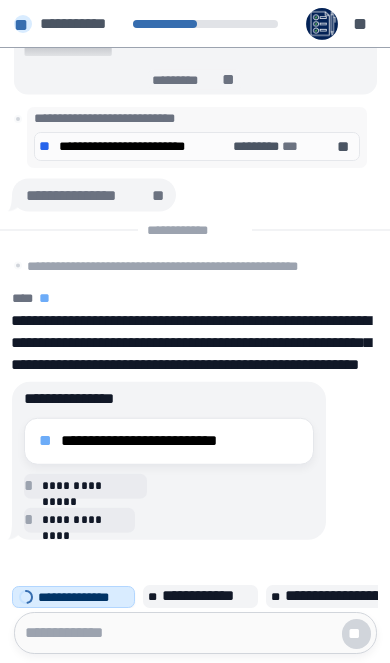 click on "**********" at bounding box center [180, 441] 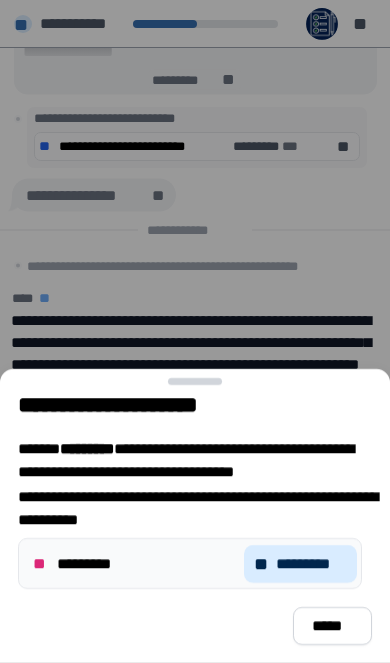 click on "*********" at bounding box center [311, 564] 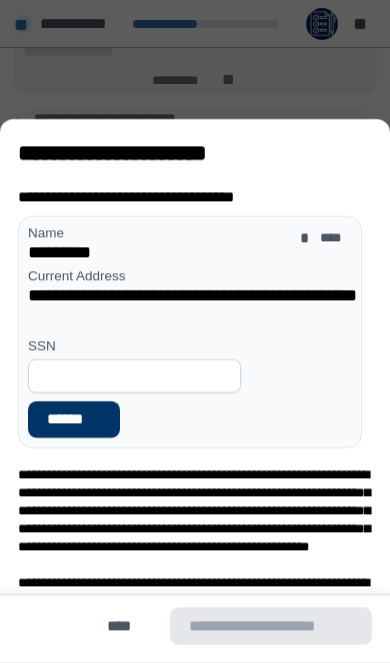 click at bounding box center [134, 376] 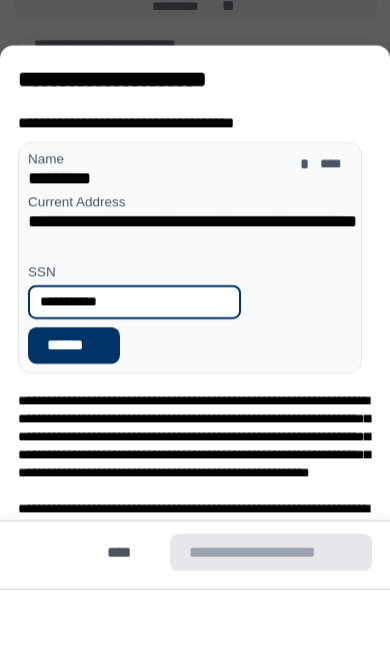 click on "******" at bounding box center (74, 420) 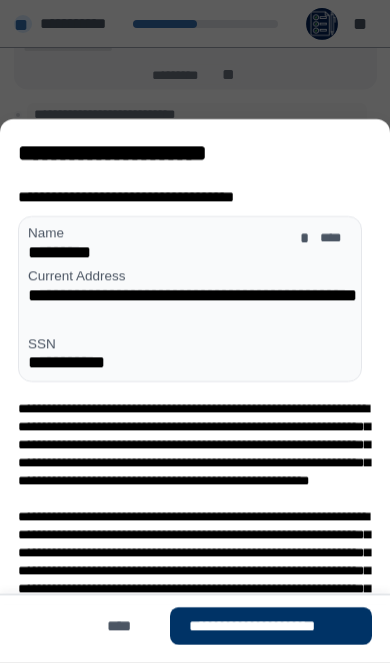 click on "**********" at bounding box center [271, 626] 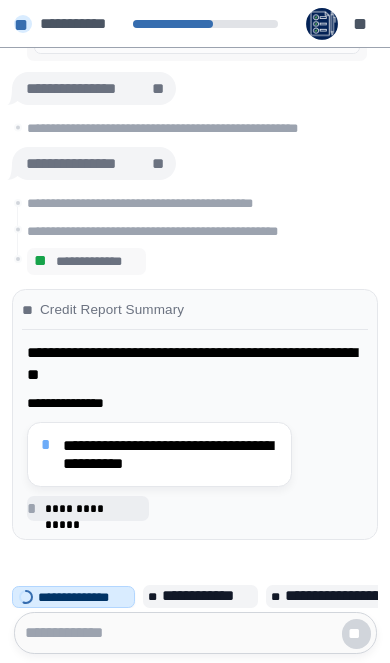 scroll, scrollTop: 0, scrollLeft: 0, axis: both 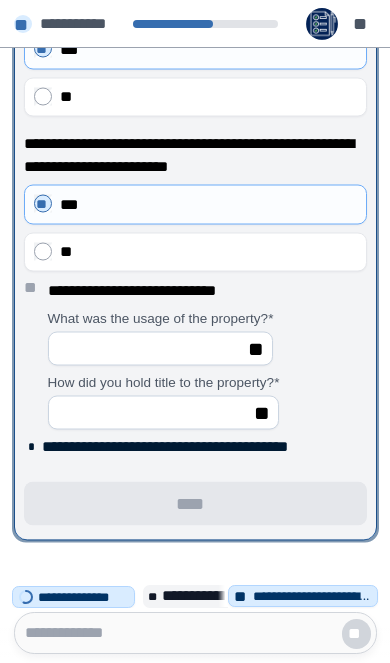 click on "**********" at bounding box center [161, 338] 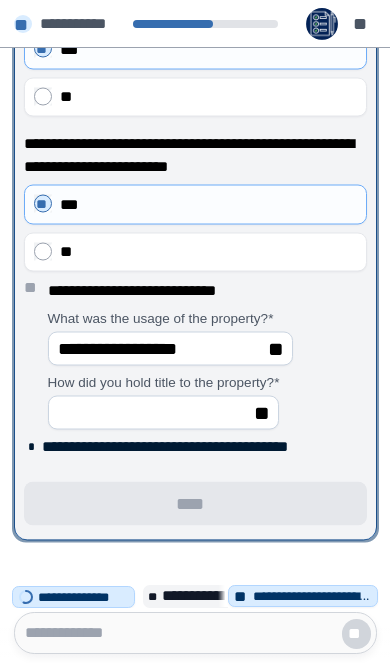 click on "**********" at bounding box center [164, 402] 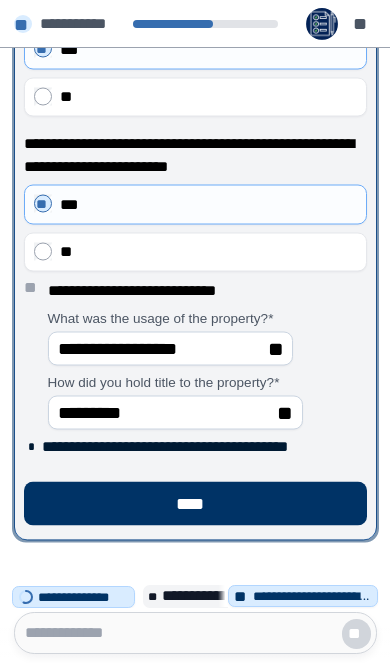 click on "****" at bounding box center (195, 504) 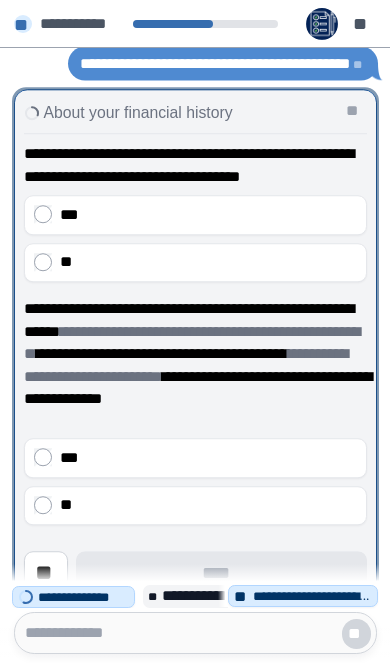 scroll, scrollTop: 70, scrollLeft: 0, axis: vertical 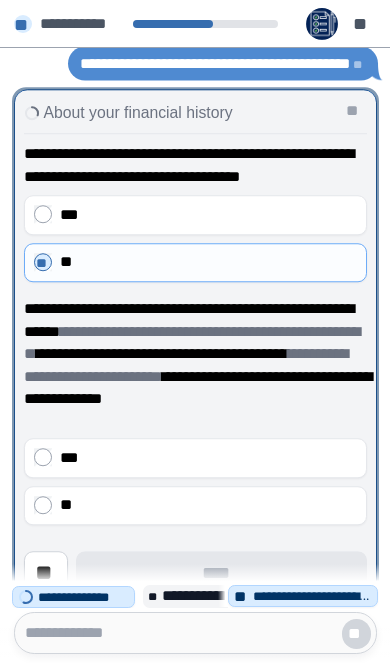 click on "**" at bounding box center (208, 505) 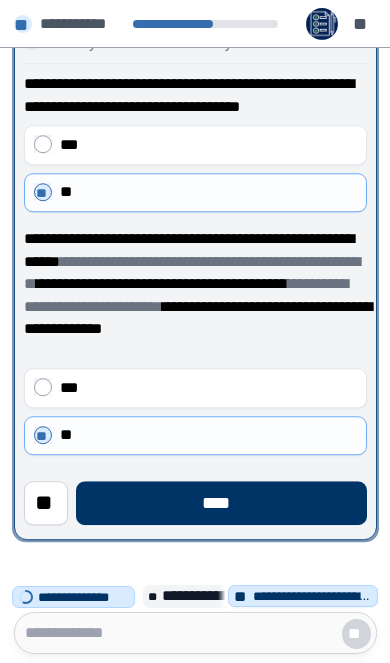 scroll, scrollTop: 0, scrollLeft: 0, axis: both 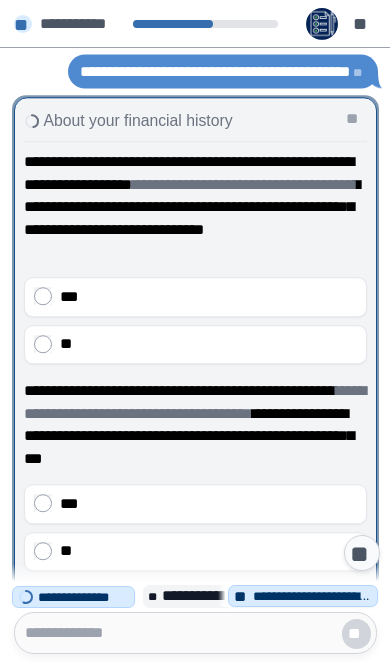 click on "**" at bounding box center (208, 344) 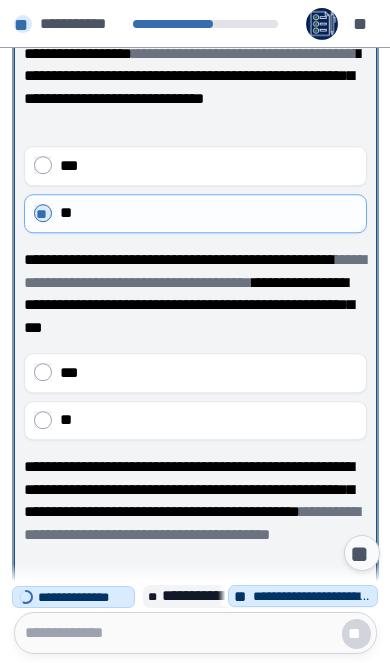 scroll, scrollTop: 214, scrollLeft: 0, axis: vertical 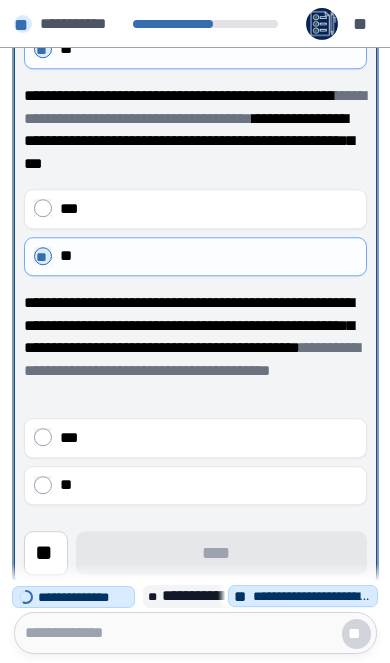 click on "**" at bounding box center [208, 485] 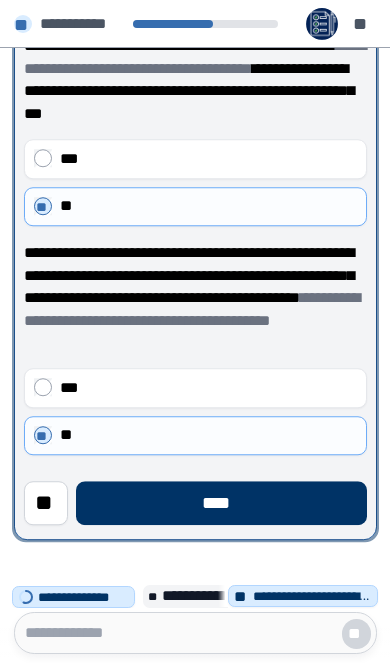 scroll, scrollTop: 0, scrollLeft: 0, axis: both 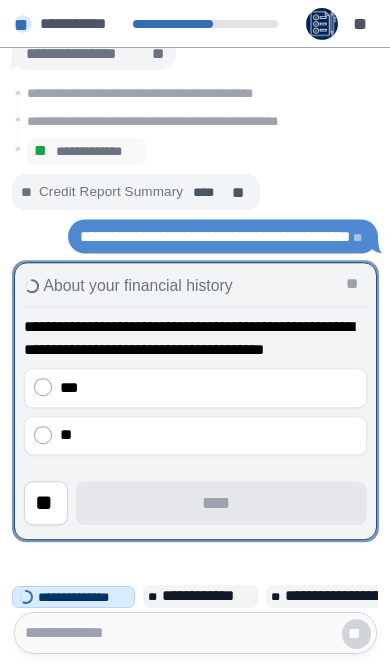 click on "**" at bounding box center [208, 435] 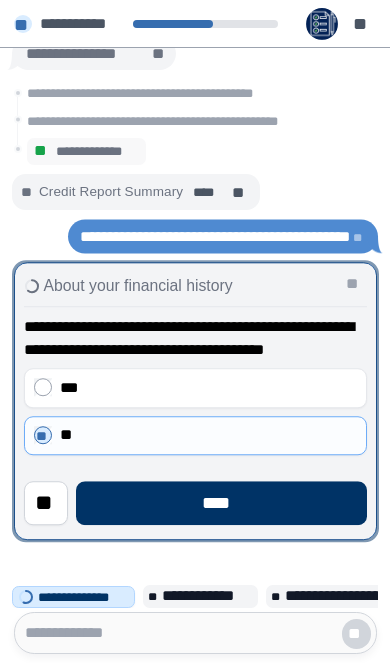 click on "****" at bounding box center [221, 503] 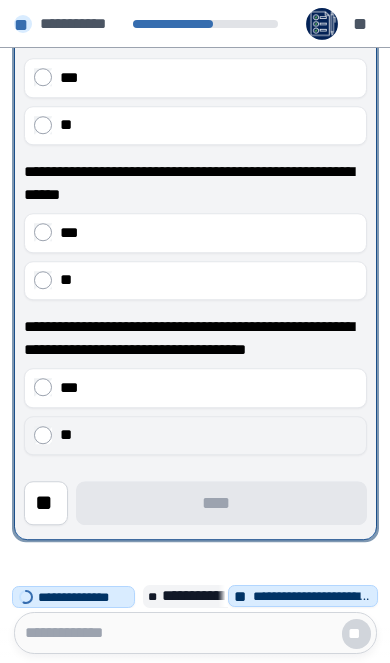 click on "**" at bounding box center (195, 436) 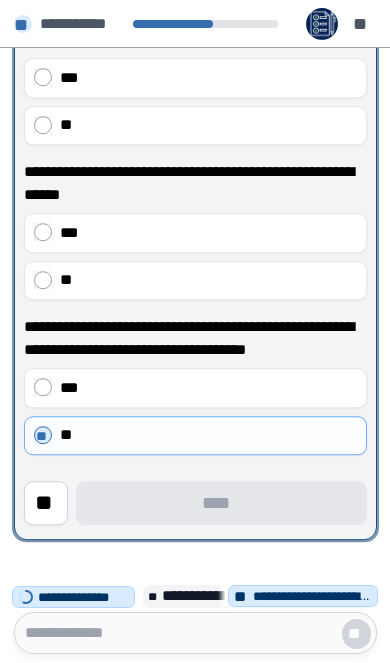 click on "**" at bounding box center [195, 281] 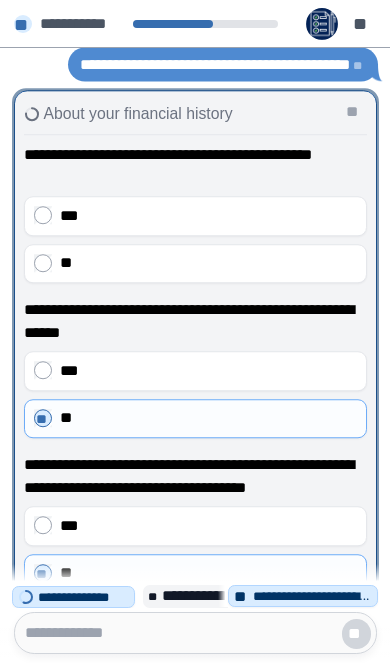 scroll, scrollTop: 138, scrollLeft: 0, axis: vertical 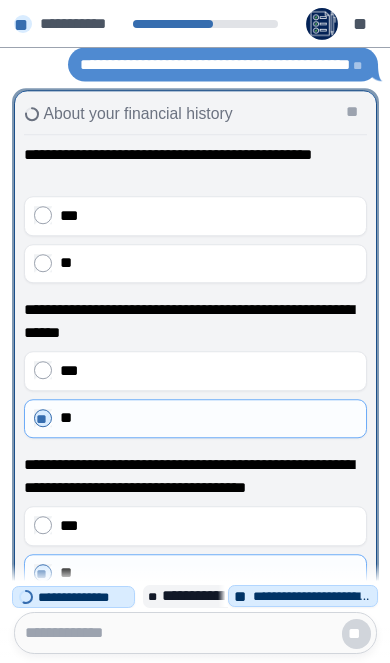click on "**" at bounding box center [208, 263] 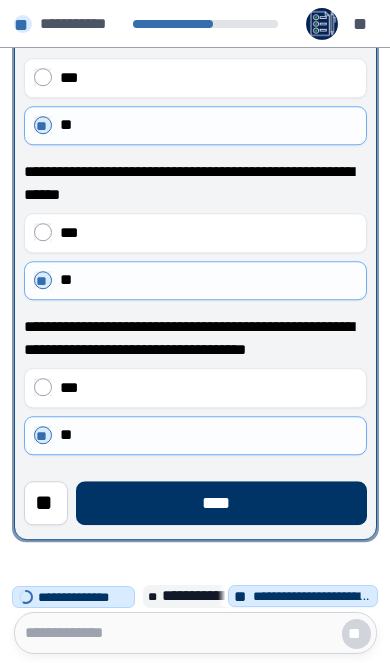 scroll, scrollTop: 0, scrollLeft: 0, axis: both 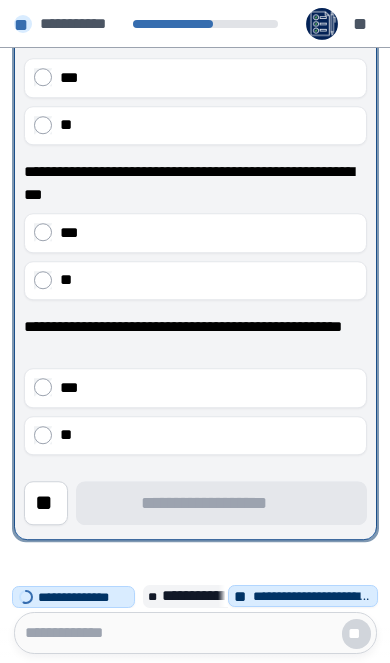 click on "**" at bounding box center (195, 281) 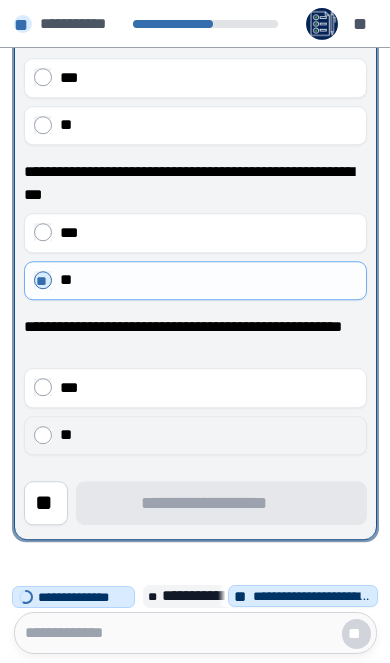 click on "**" at bounding box center [208, 435] 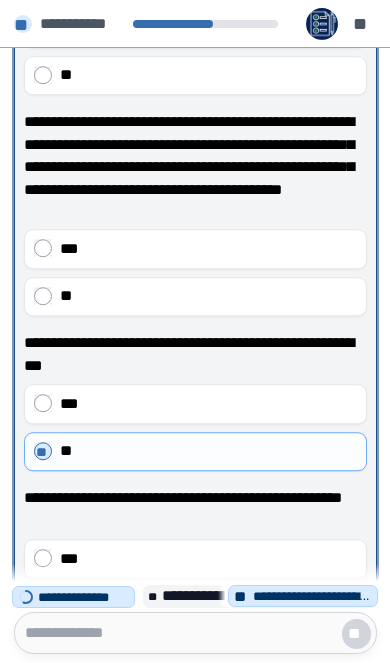 scroll, scrollTop: 172, scrollLeft: 0, axis: vertical 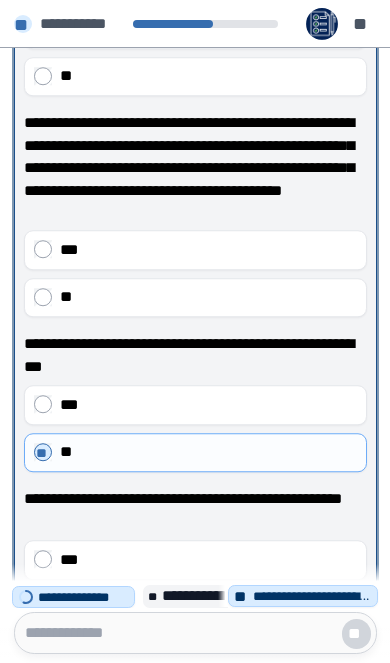 click on "**" at bounding box center [195, 298] 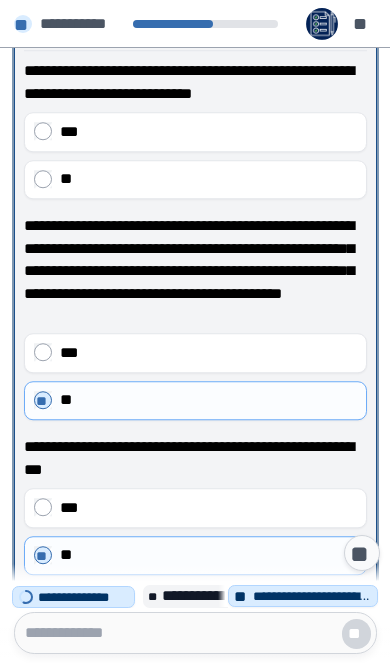 scroll, scrollTop: 276, scrollLeft: 0, axis: vertical 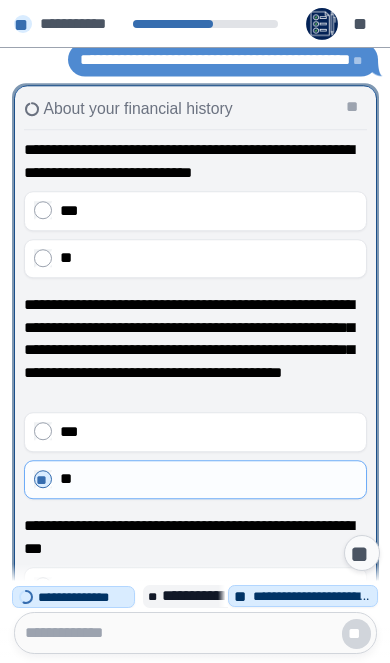 click on "**" at bounding box center [195, 259] 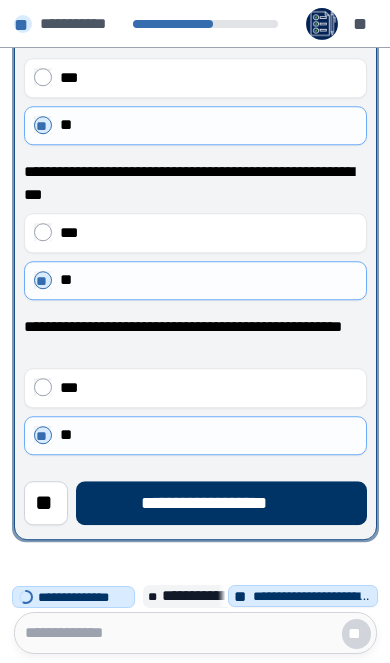 scroll, scrollTop: 0, scrollLeft: 0, axis: both 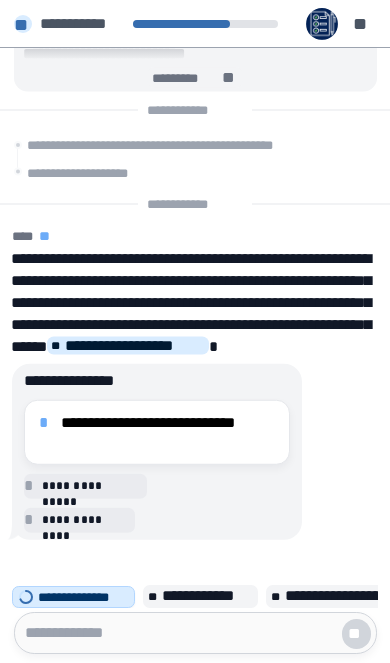click on "**********" at bounding box center (168, 432) 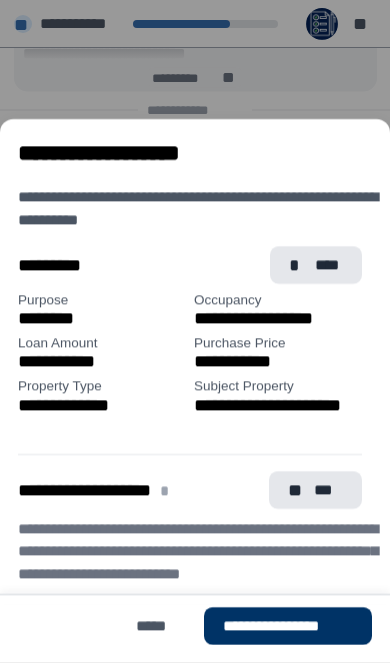 click on "**********" at bounding box center [288, 626] 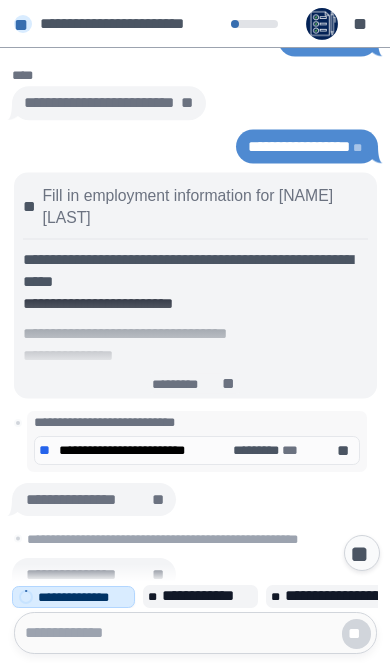 scroll, scrollTop: 766, scrollLeft: 0, axis: vertical 